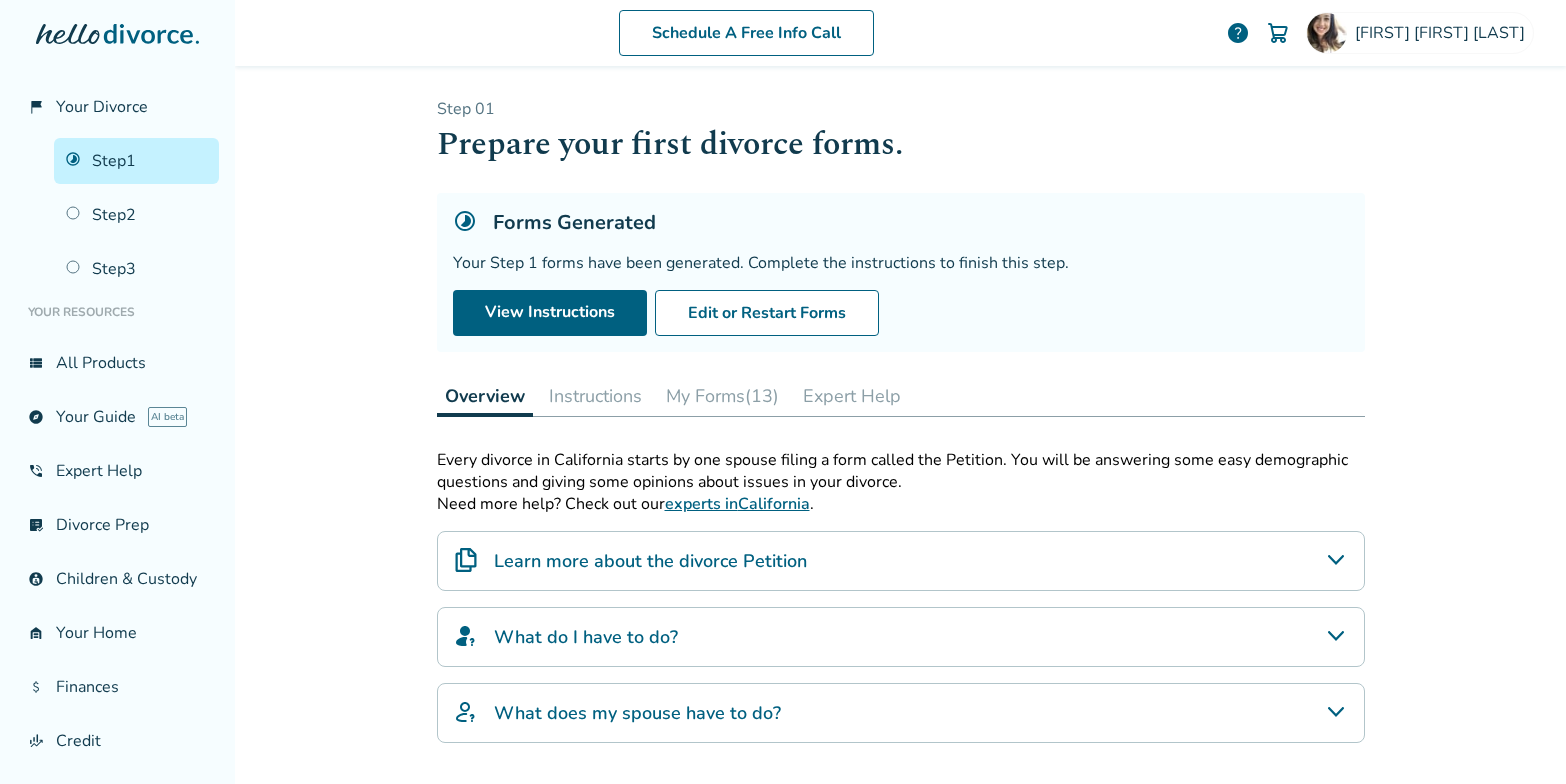 scroll, scrollTop: 0, scrollLeft: 0, axis: both 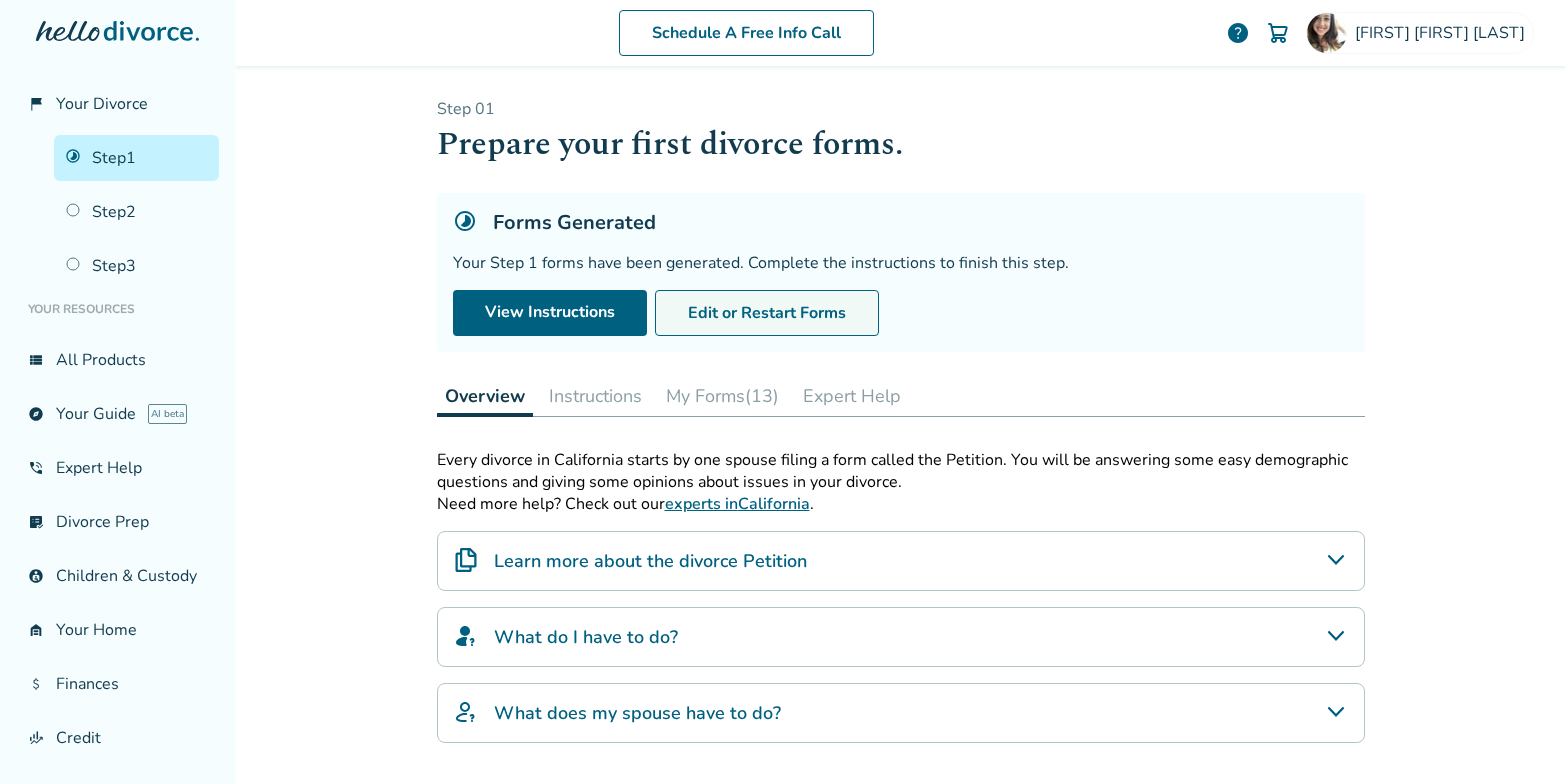 click on "Edit or Restart Forms" at bounding box center [767, 313] 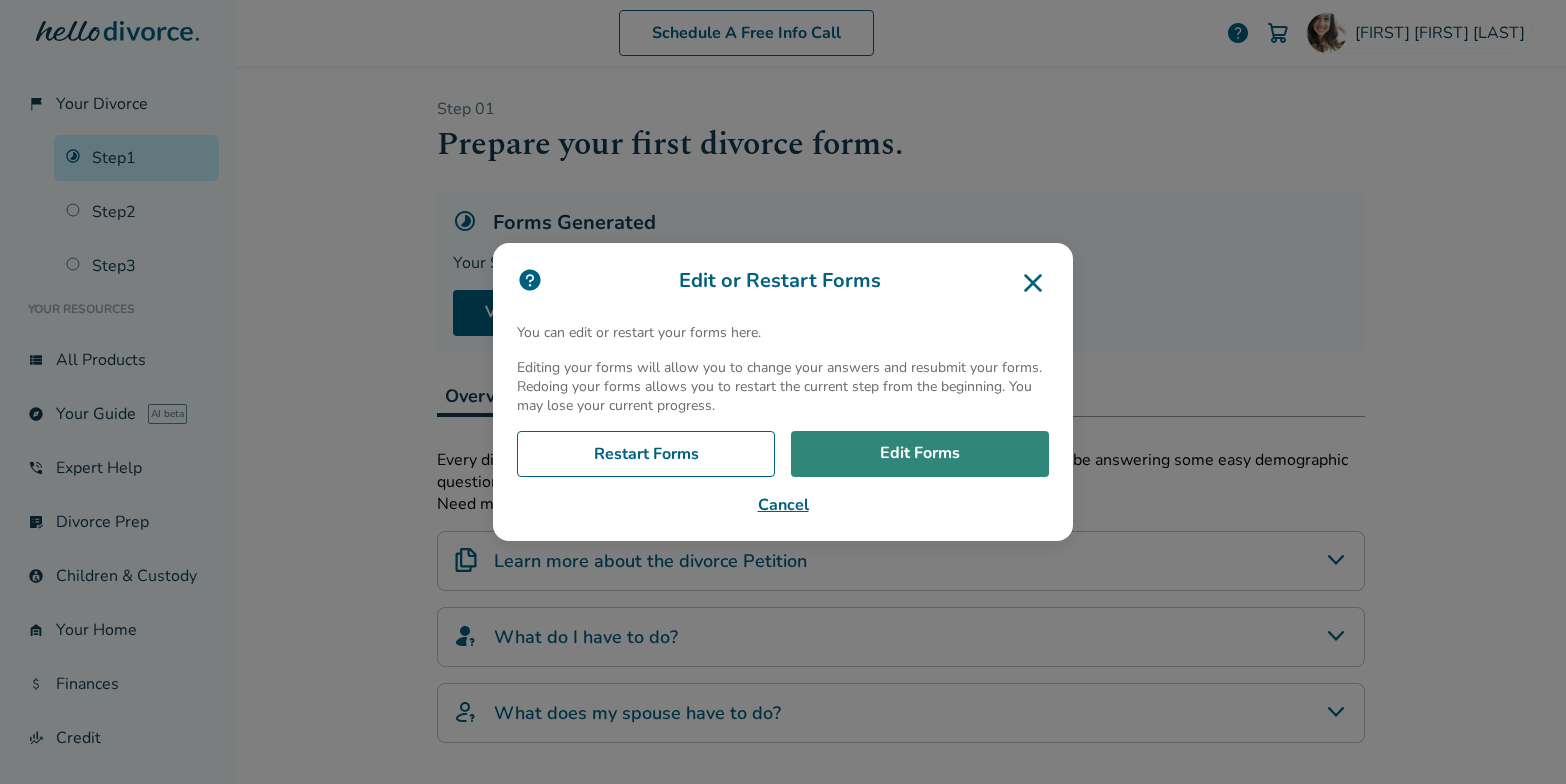 click on "Edit Forms" at bounding box center [920, 454] 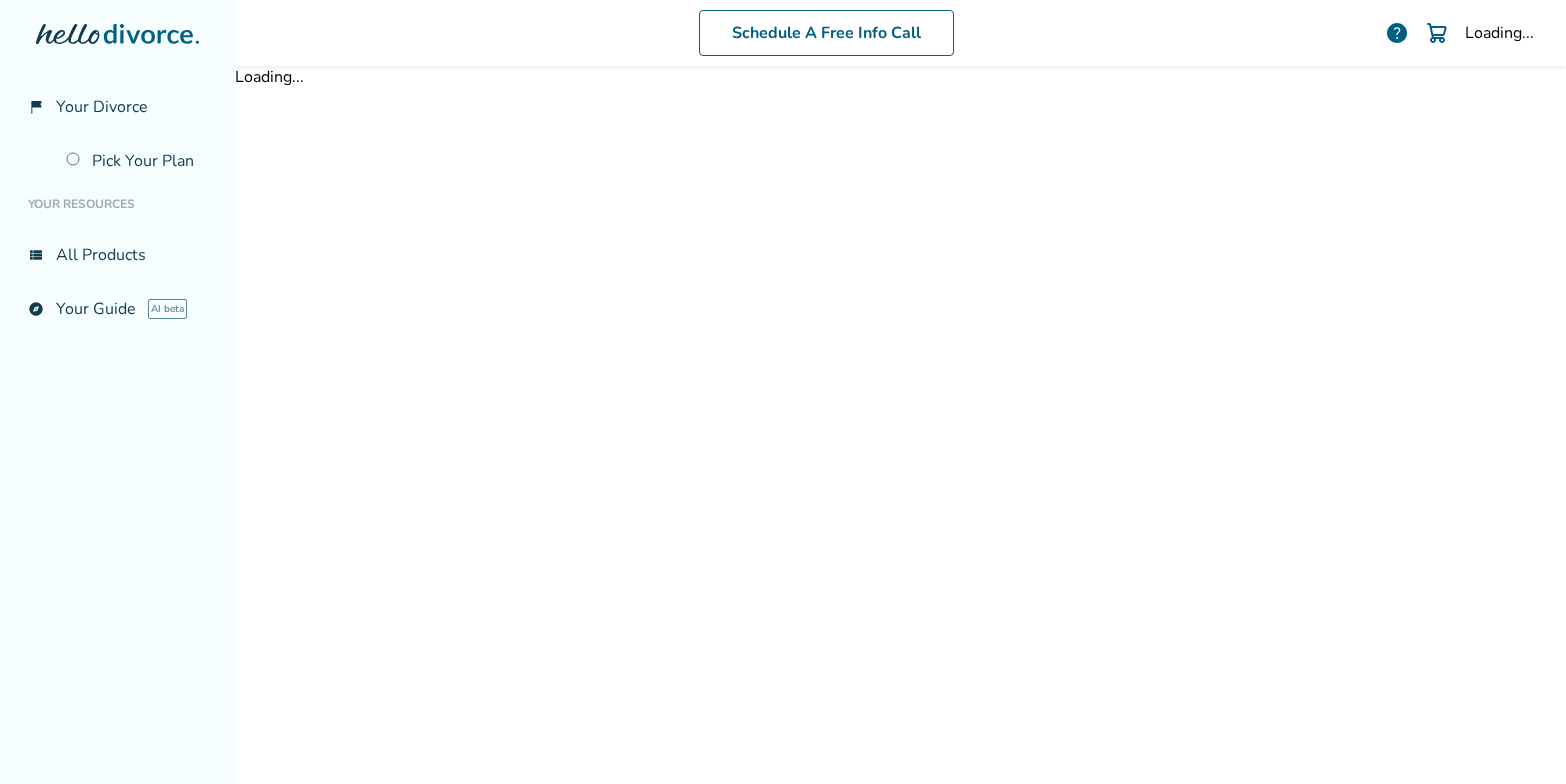 scroll, scrollTop: 0, scrollLeft: 0, axis: both 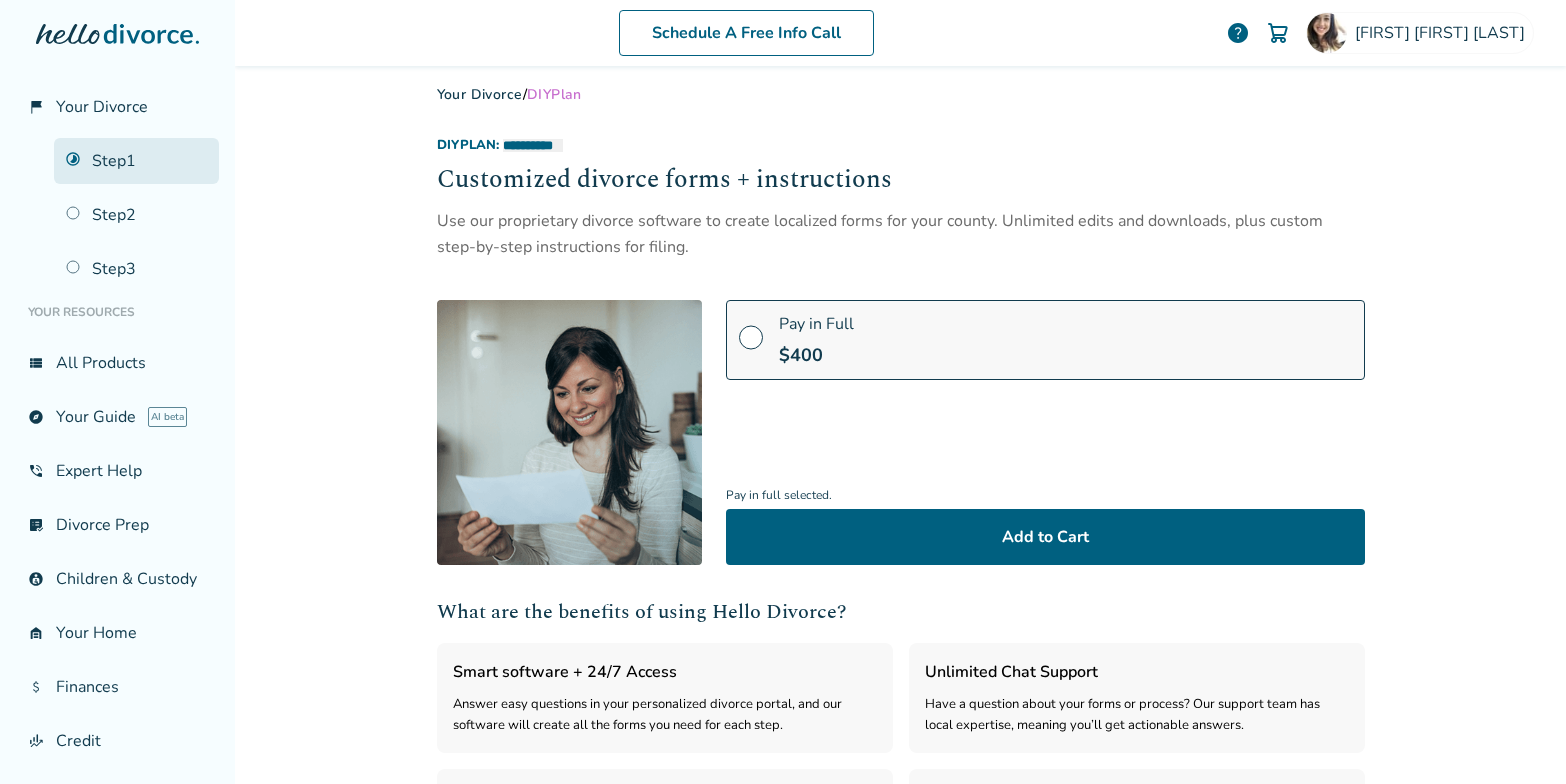 click on "Step  1" at bounding box center [136, 161] 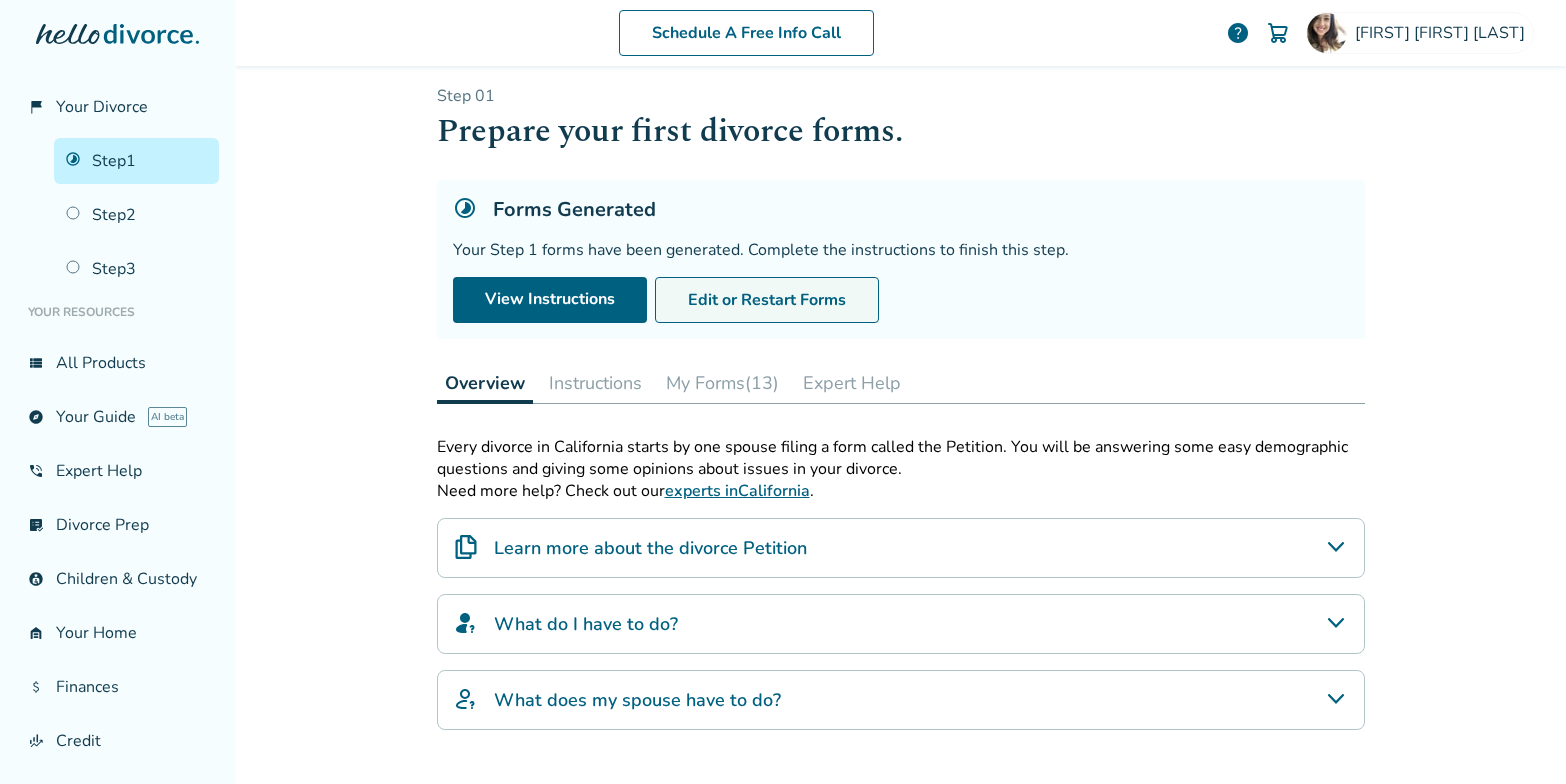 click on "Edit or Restart Forms" at bounding box center (767, 300) 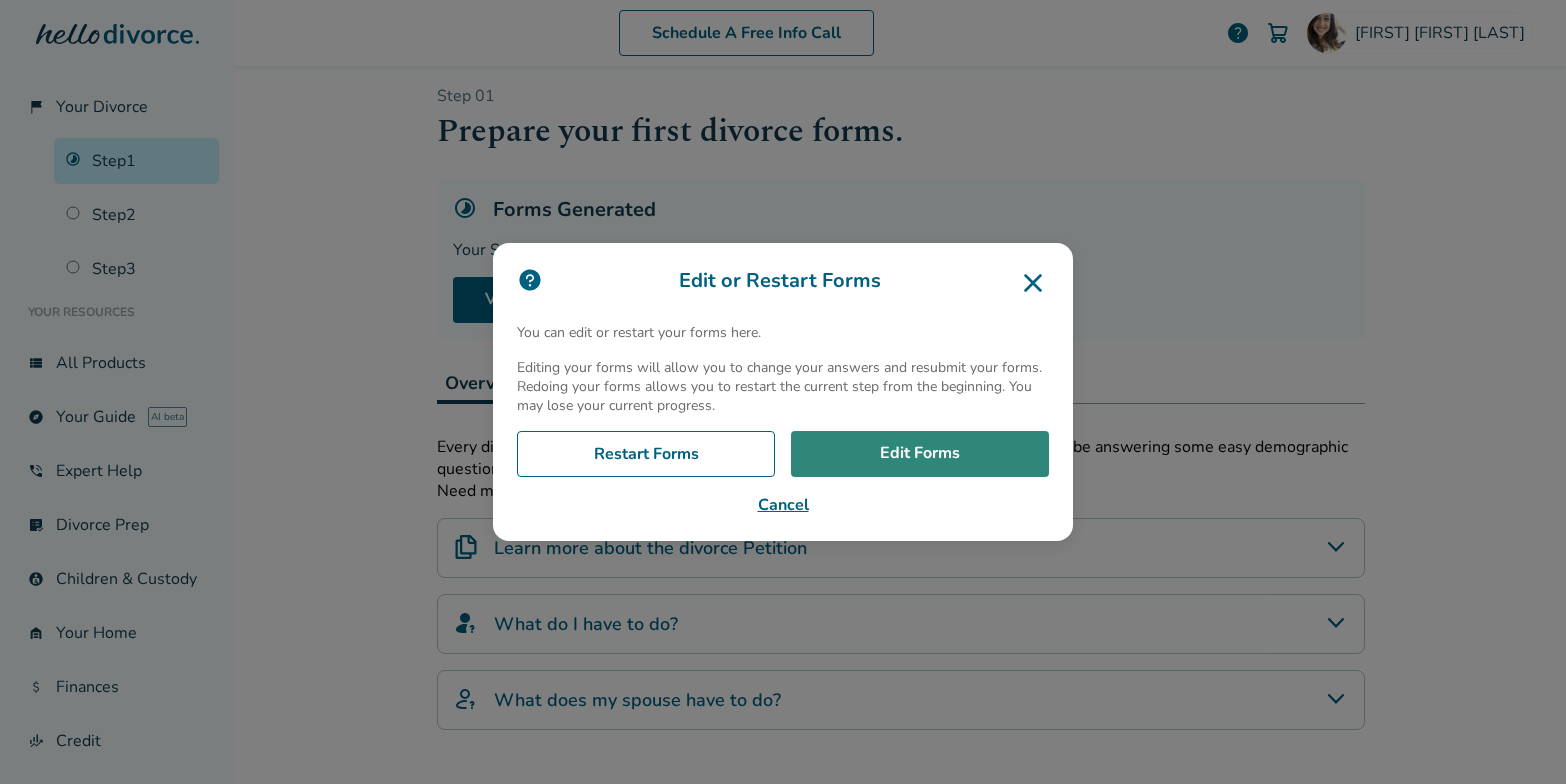click on "Edit Forms" at bounding box center (920, 454) 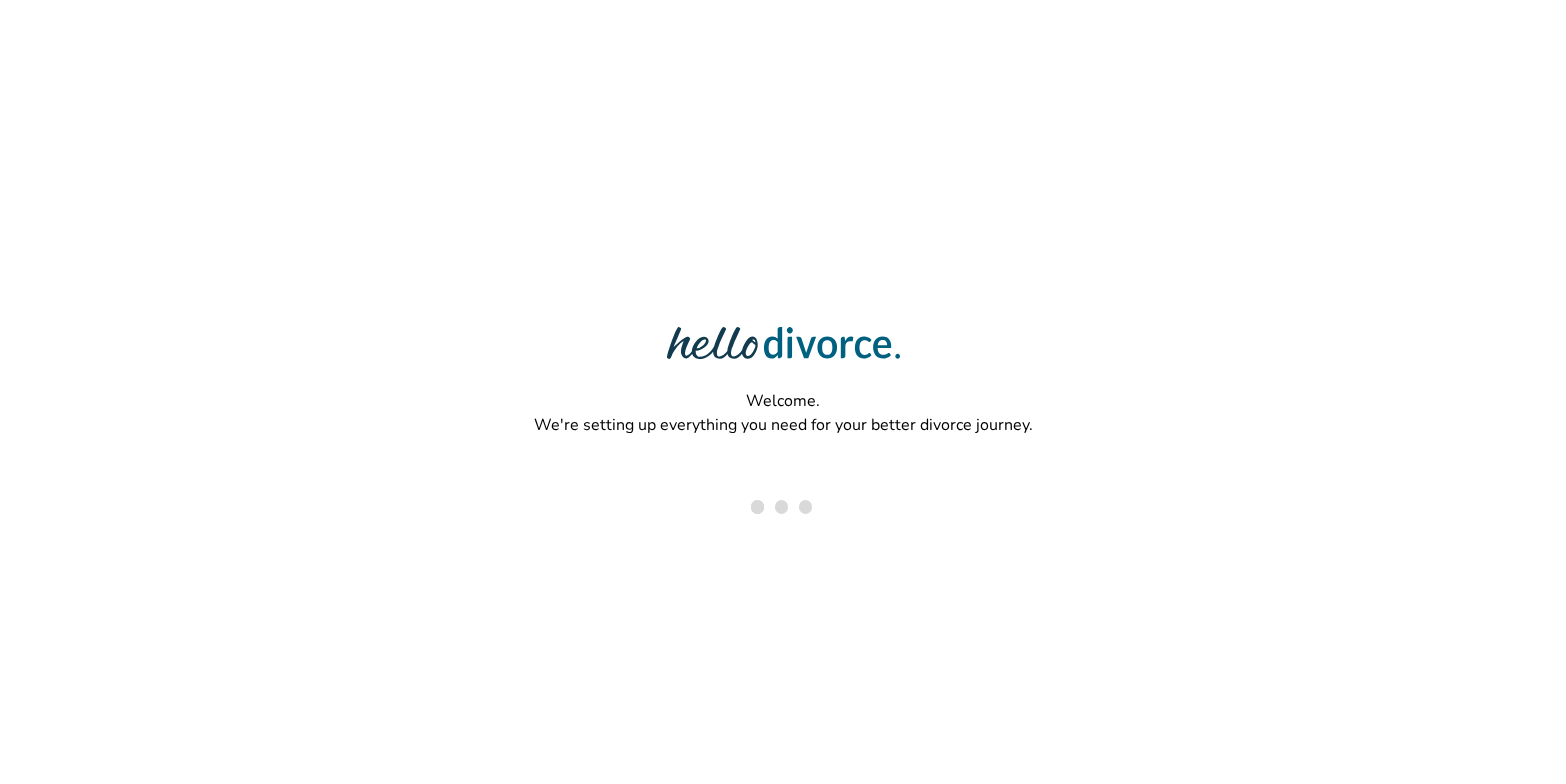 scroll, scrollTop: 0, scrollLeft: 0, axis: both 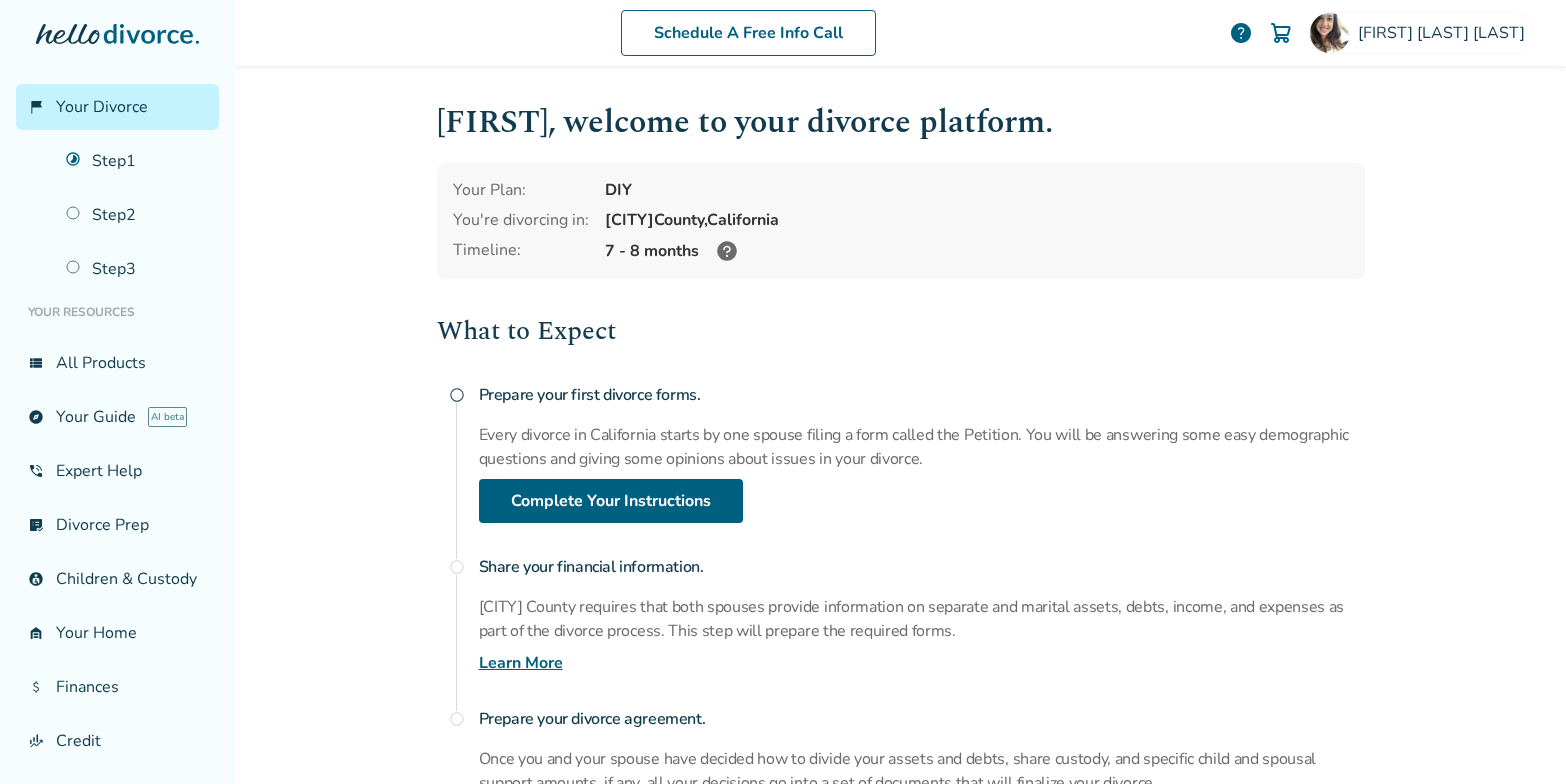 click 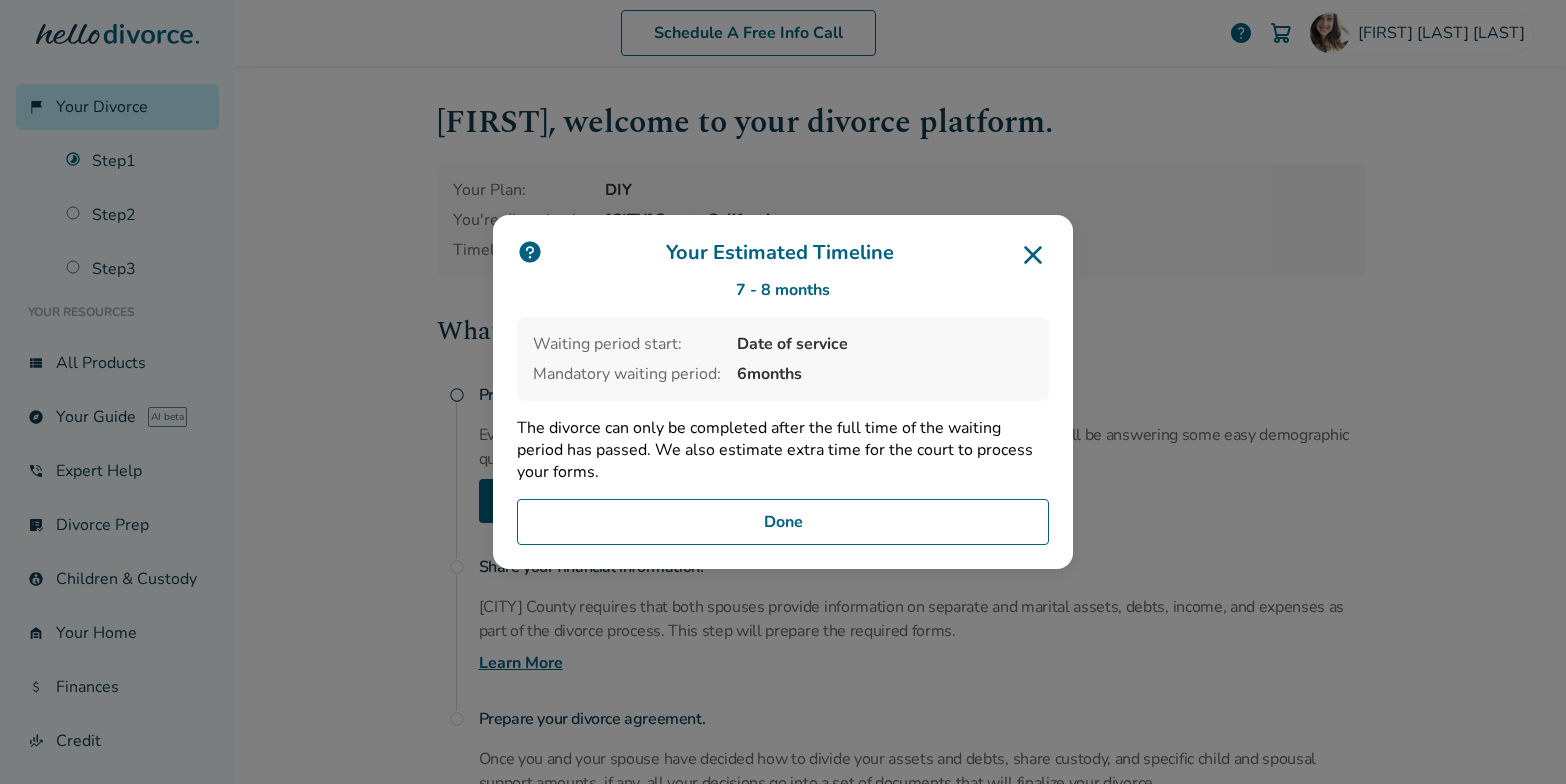 click on "Your Estimated Timeline" at bounding box center (783, 255) 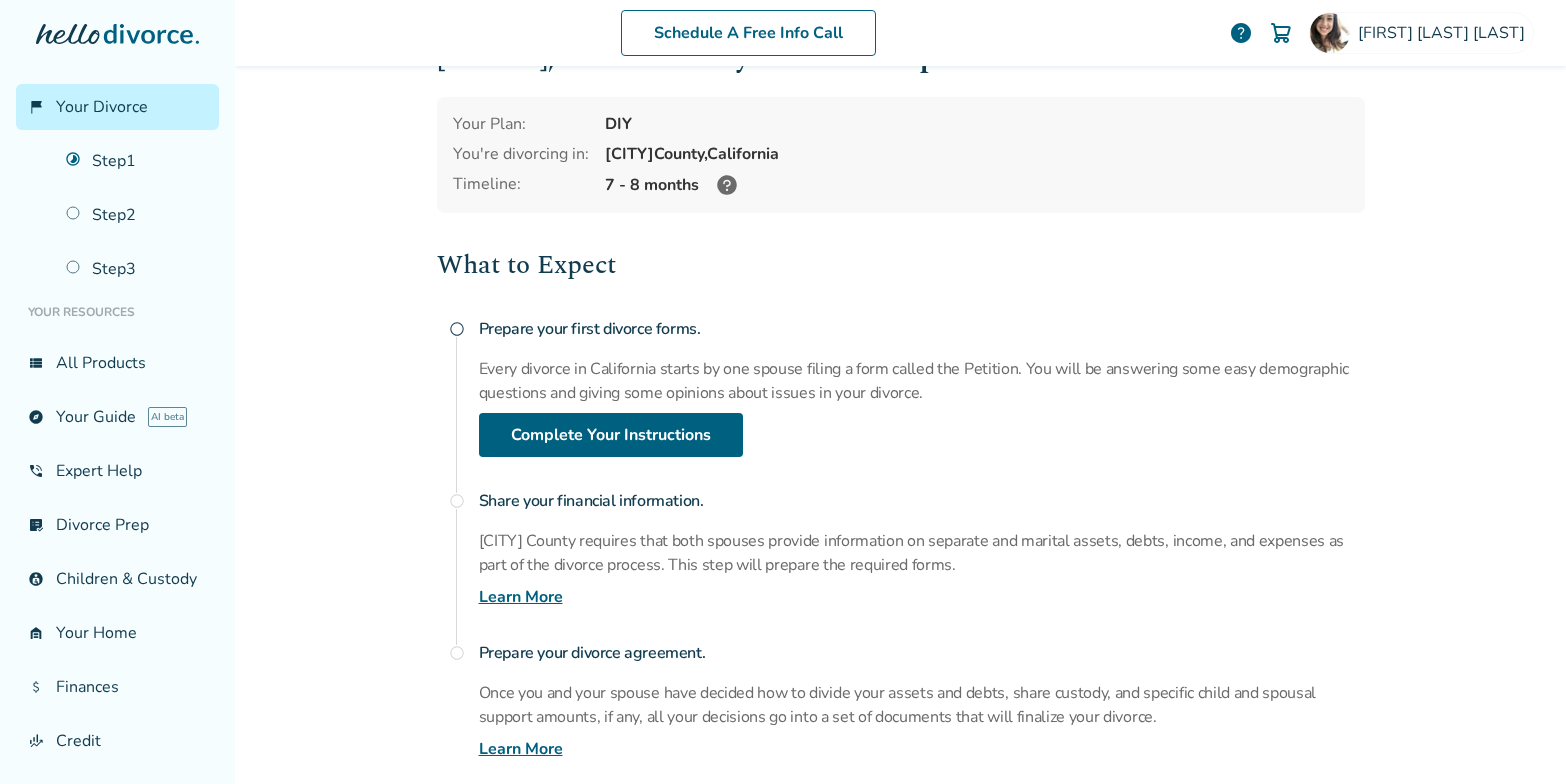 scroll, scrollTop: 88, scrollLeft: 0, axis: vertical 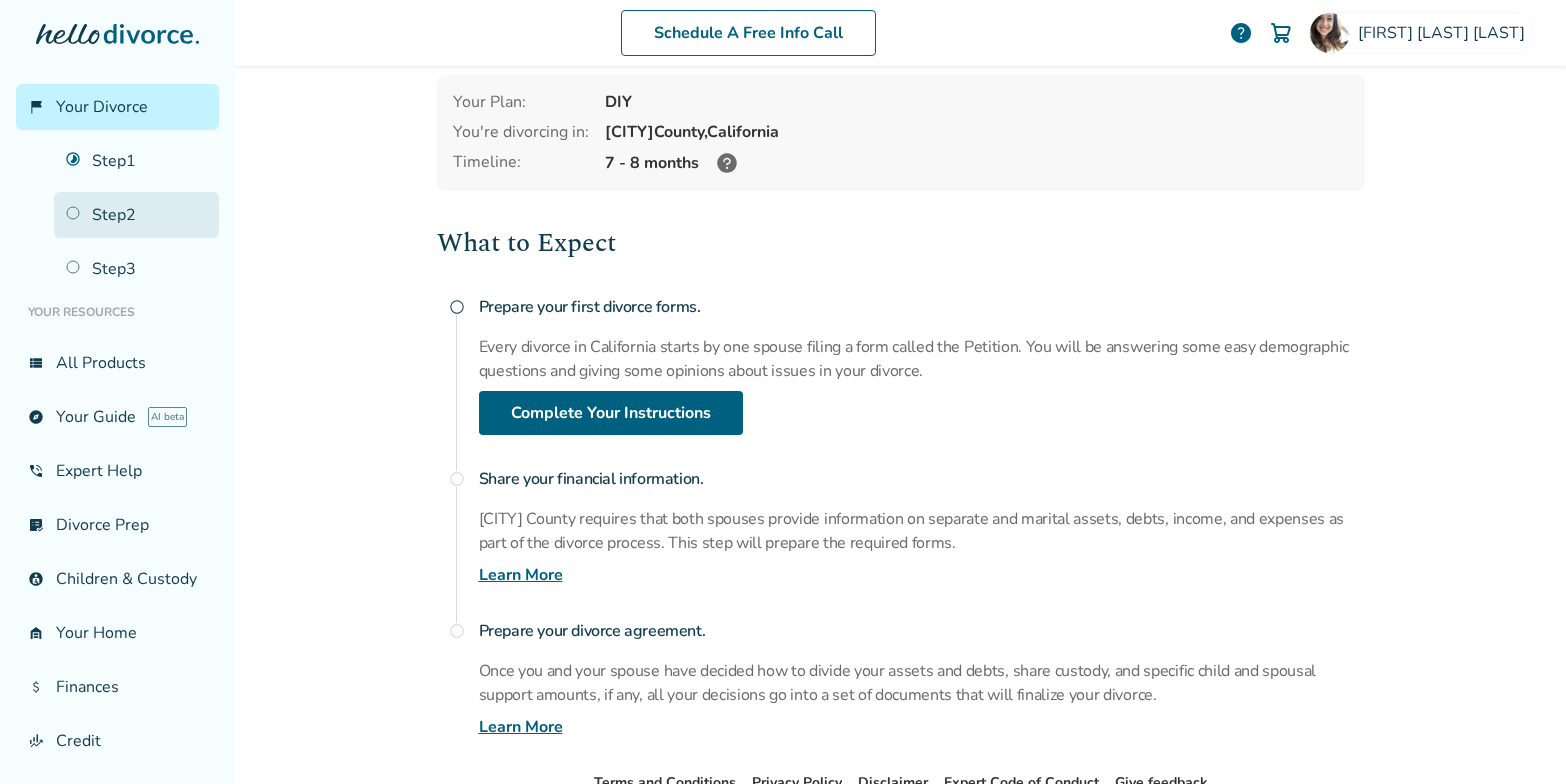 click on "Step  2" at bounding box center (136, 215) 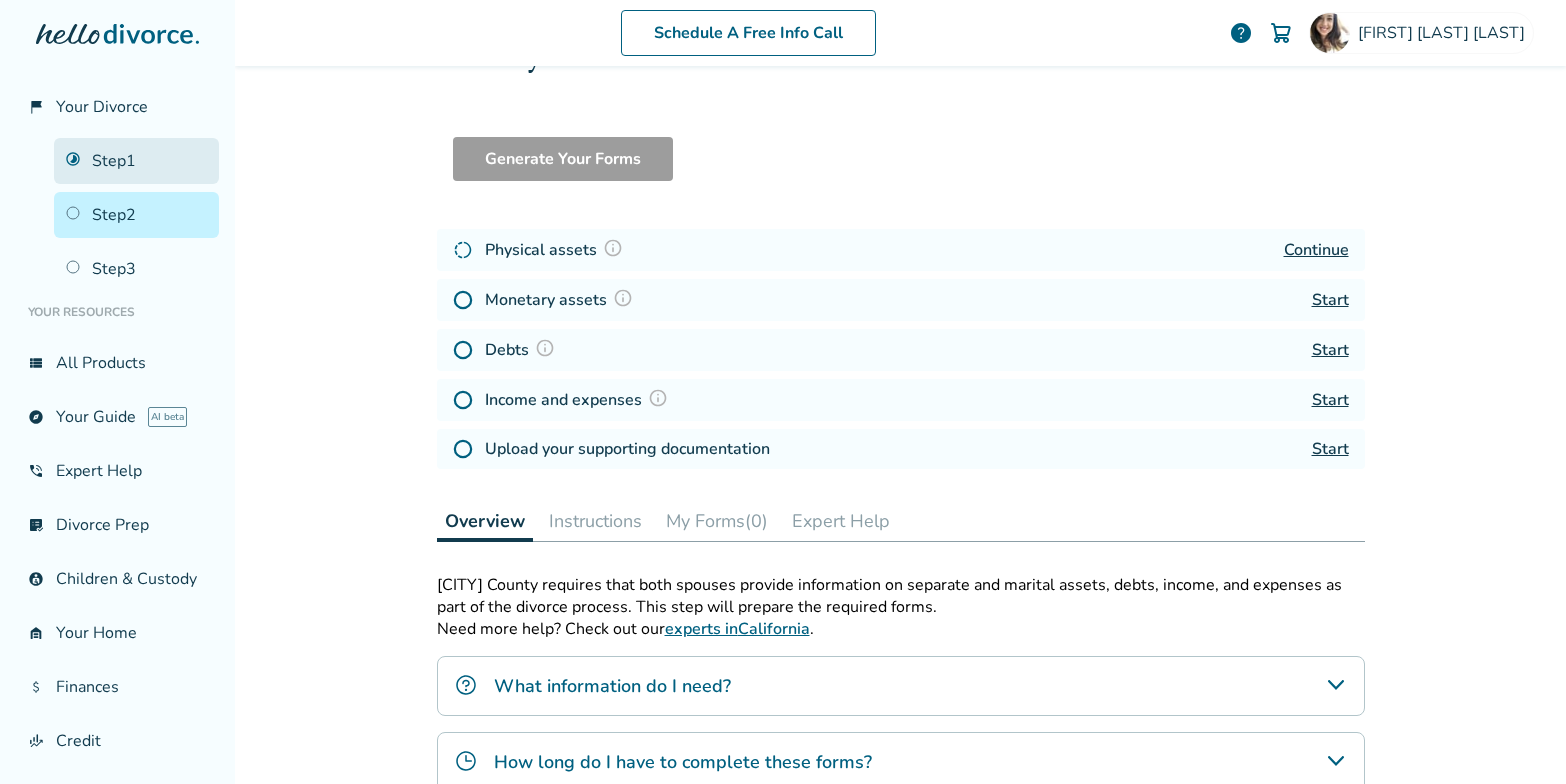 click on "Step  1" at bounding box center (136, 161) 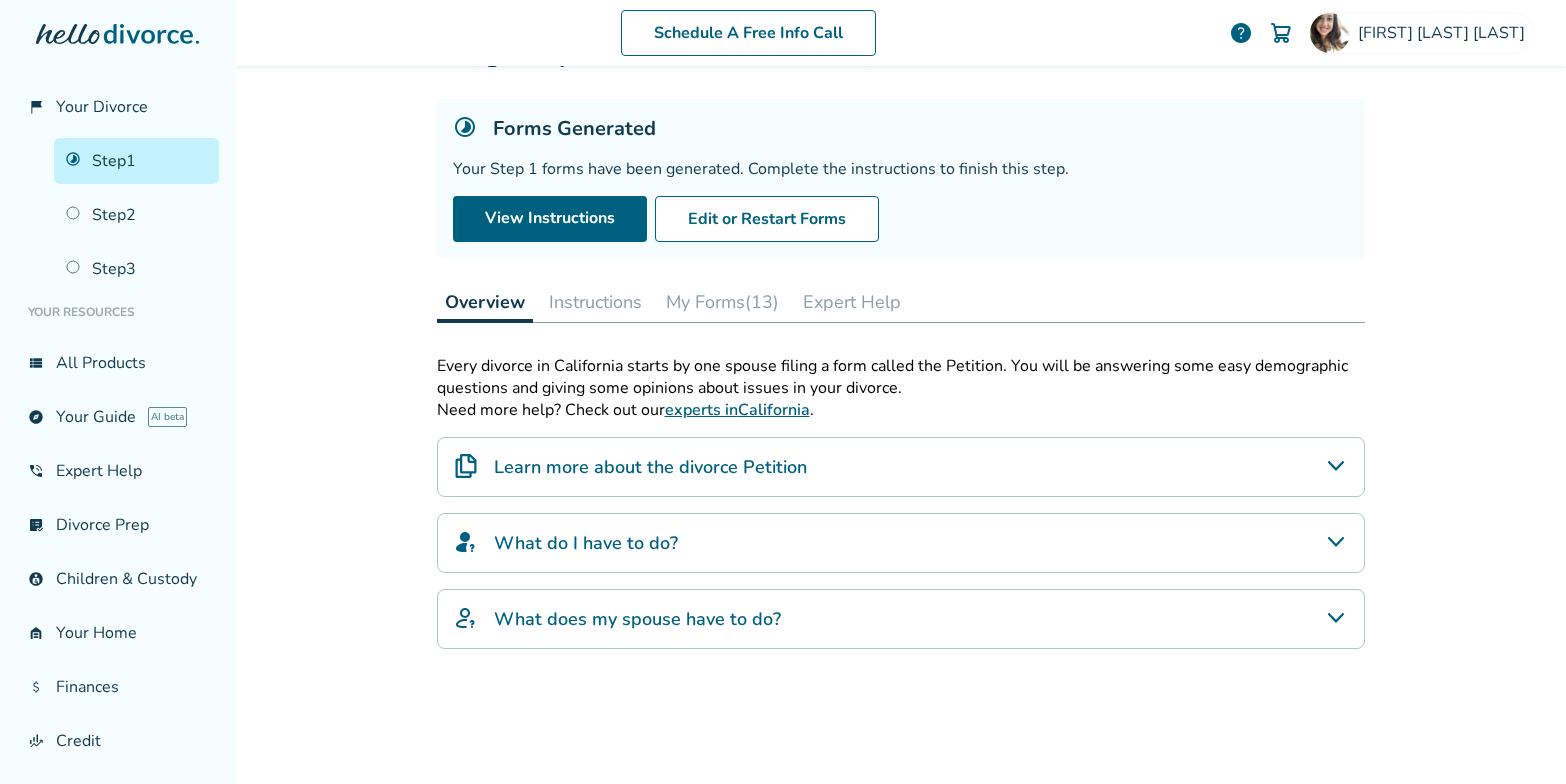 scroll, scrollTop: 108, scrollLeft: 0, axis: vertical 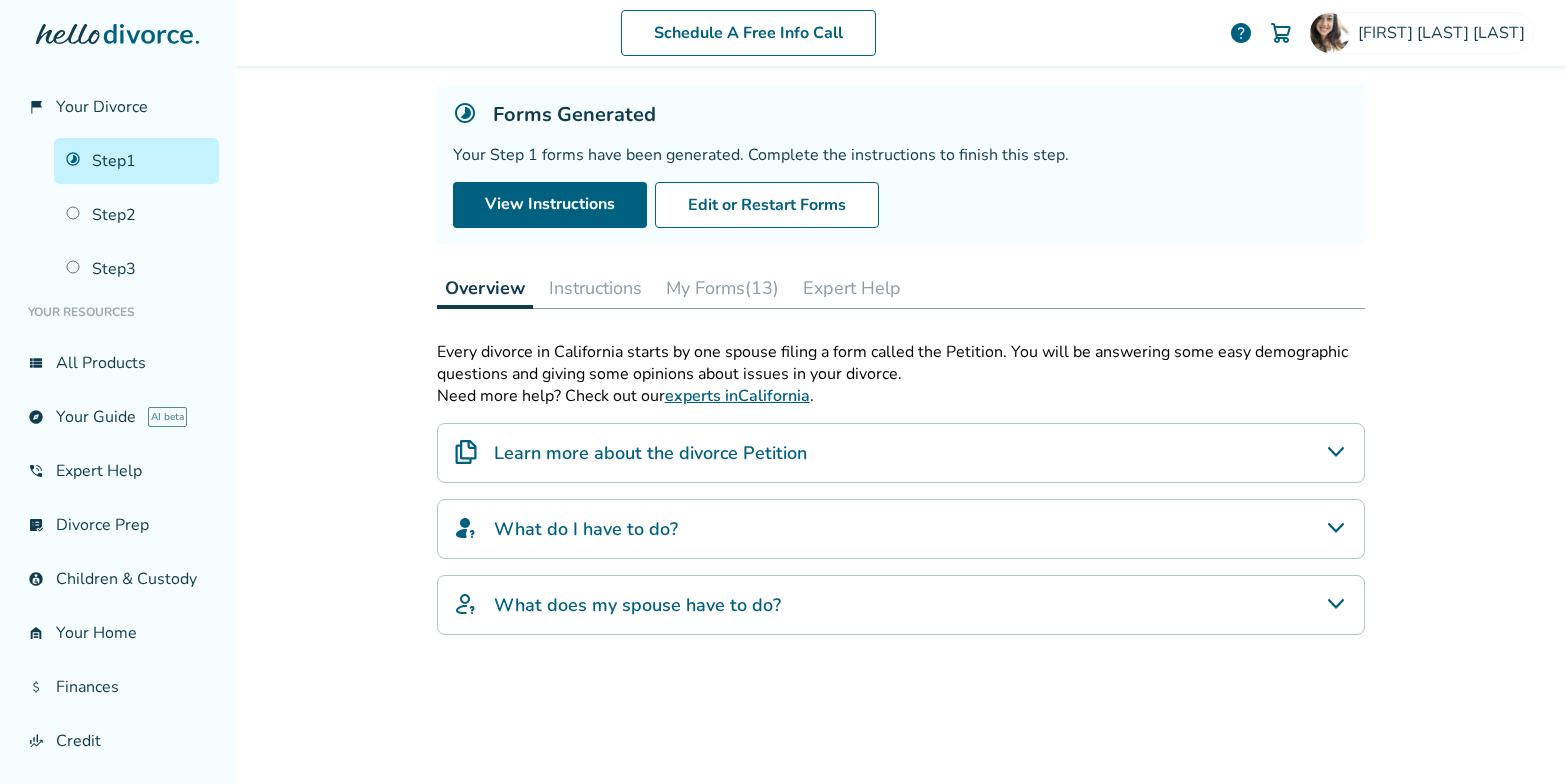click on "Expert Help" at bounding box center (852, 288) 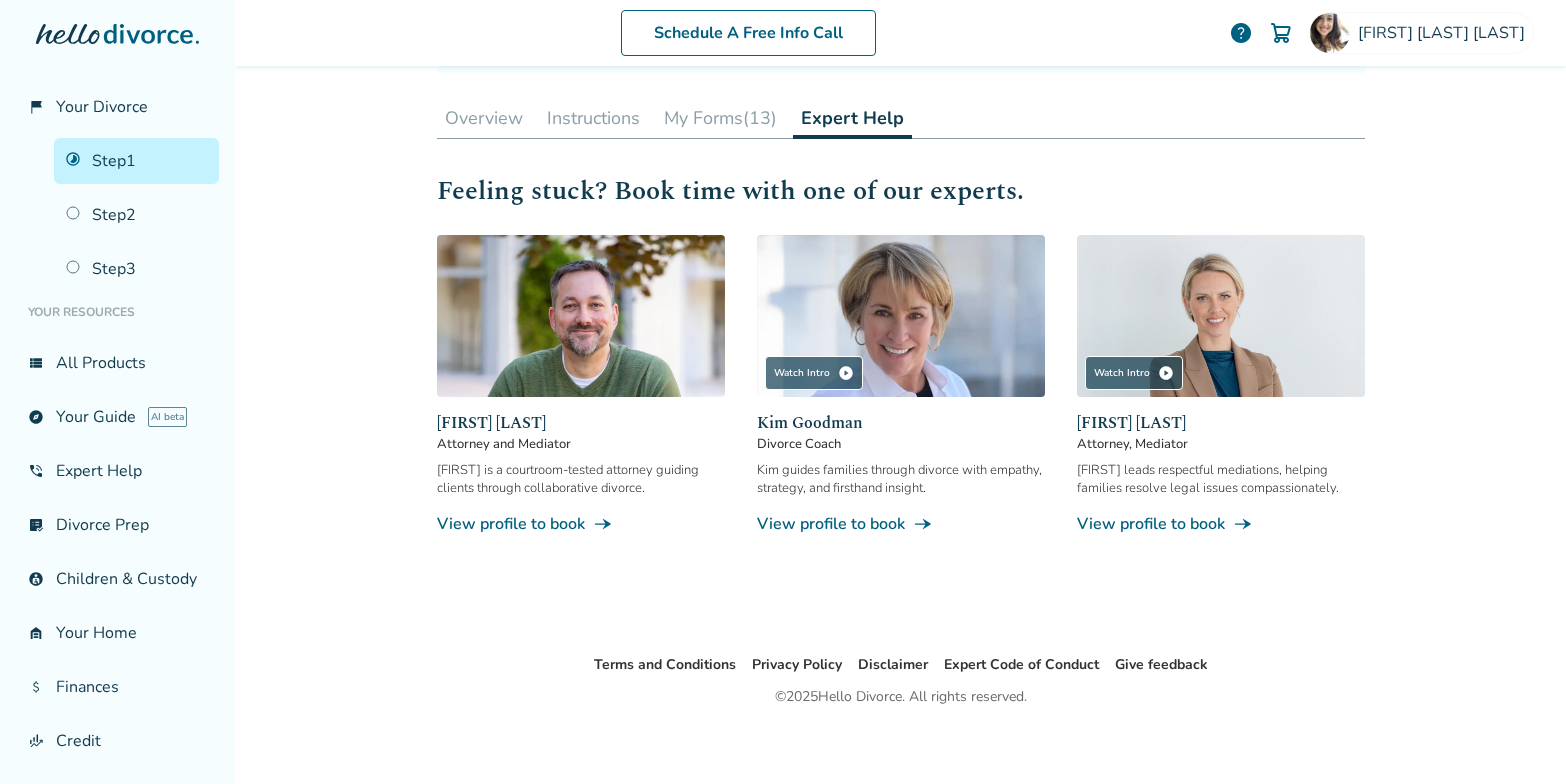 scroll, scrollTop: 286, scrollLeft: 0, axis: vertical 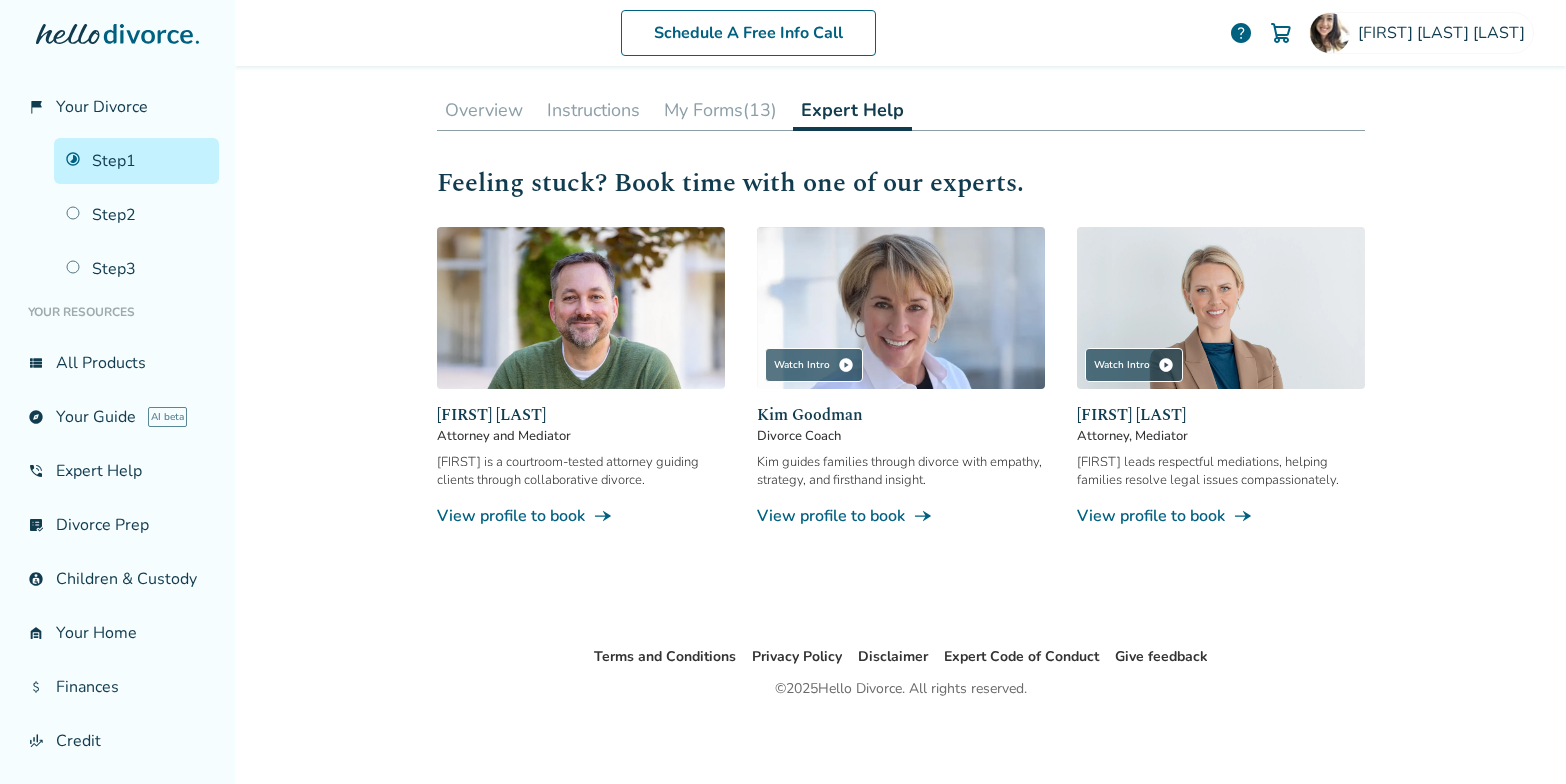 click on "My Forms  (13)" at bounding box center (720, 110) 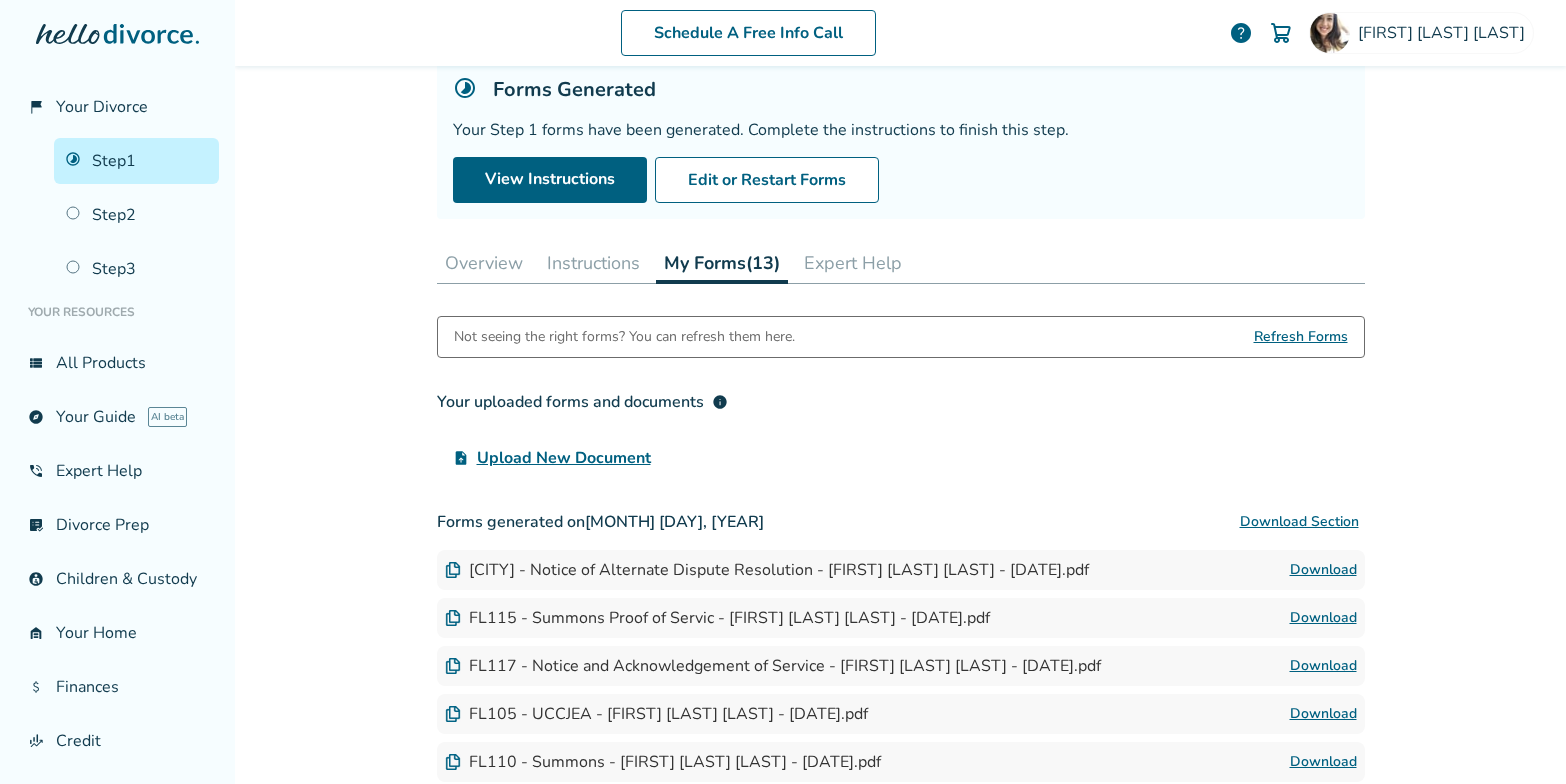 scroll, scrollTop: 127, scrollLeft: 0, axis: vertical 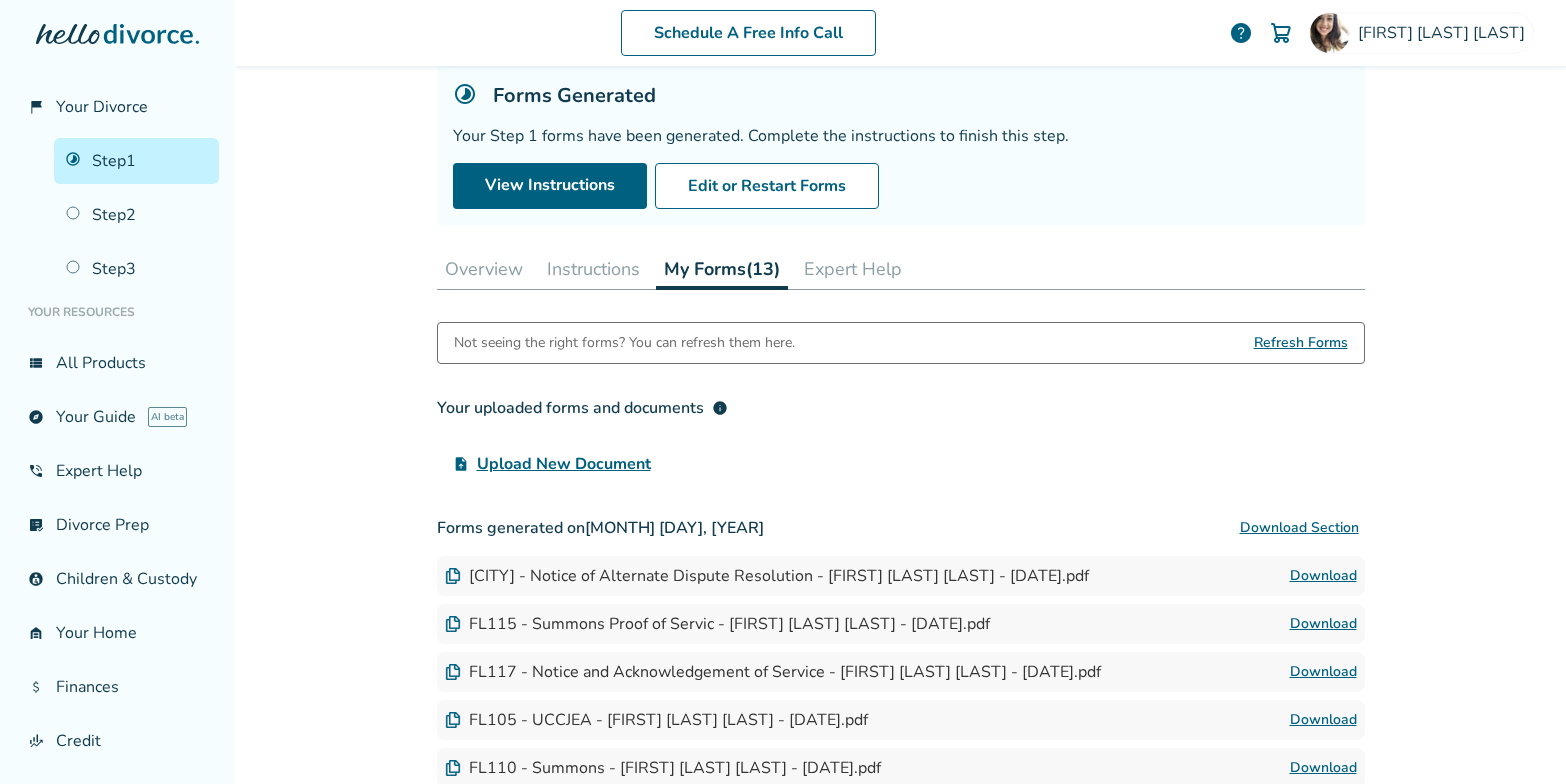 click on "Instructions" at bounding box center [593, 269] 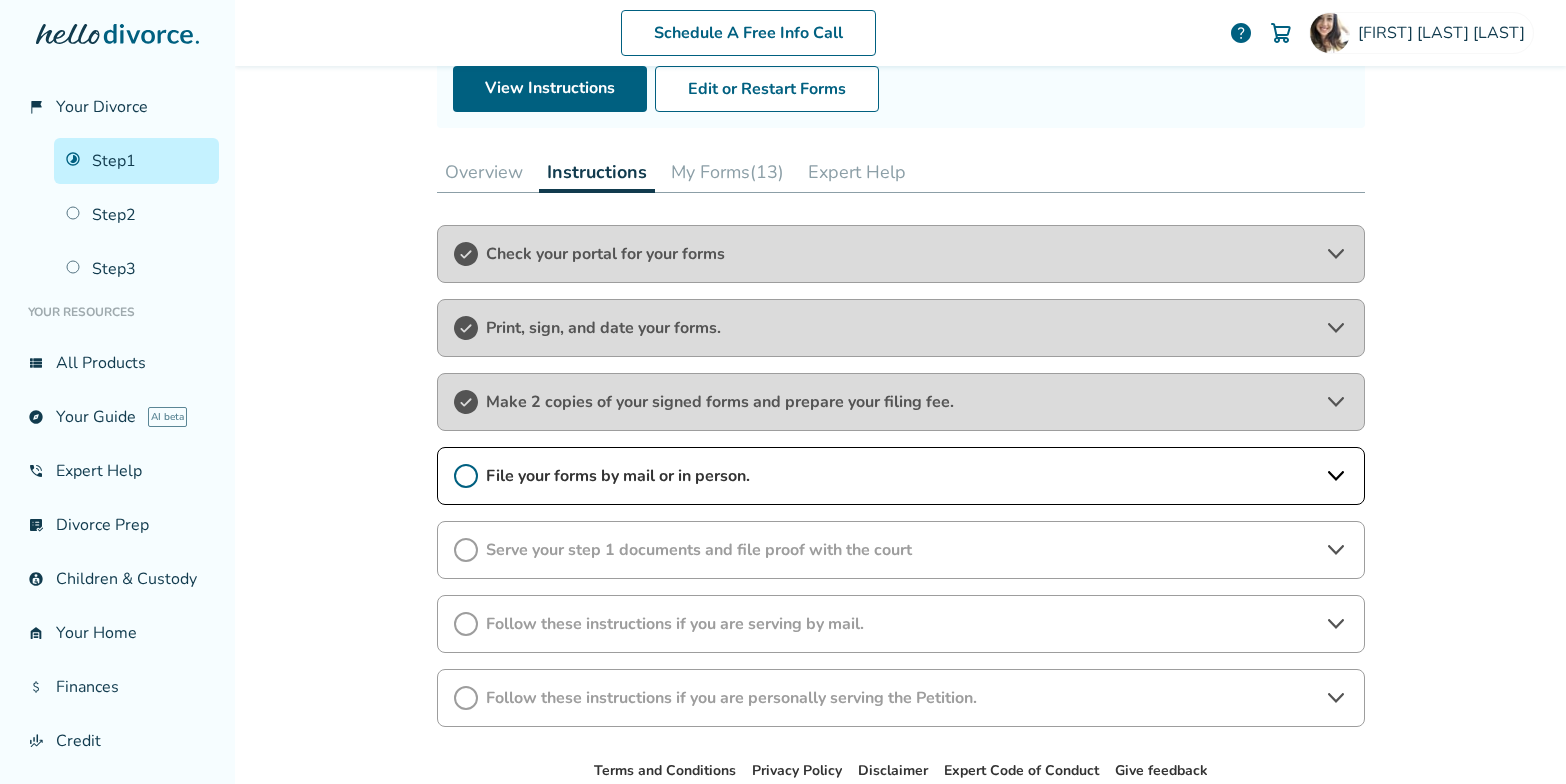 scroll, scrollTop: 306, scrollLeft: 0, axis: vertical 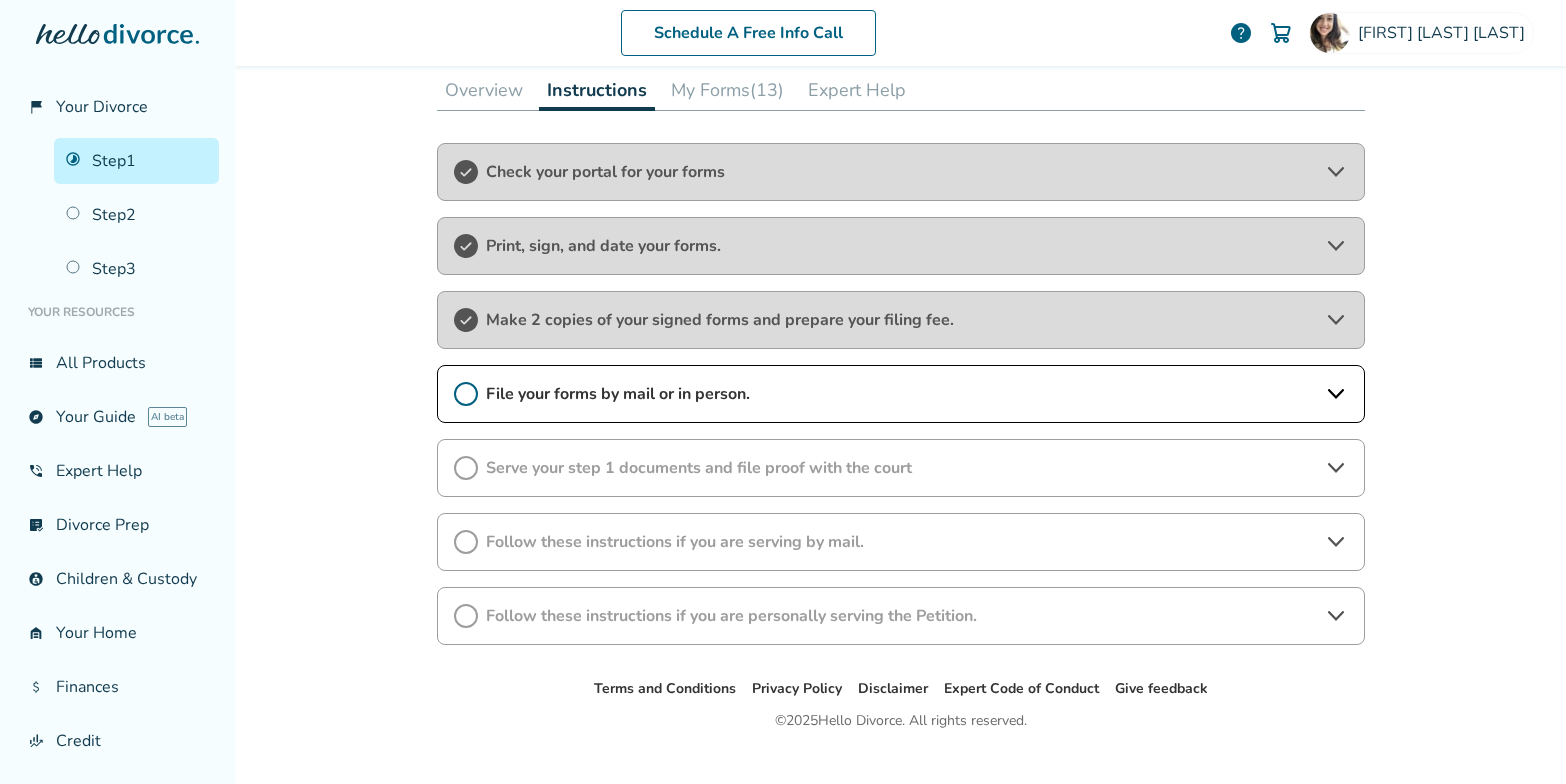 click on "File your forms by mail or in person." at bounding box center (901, 394) 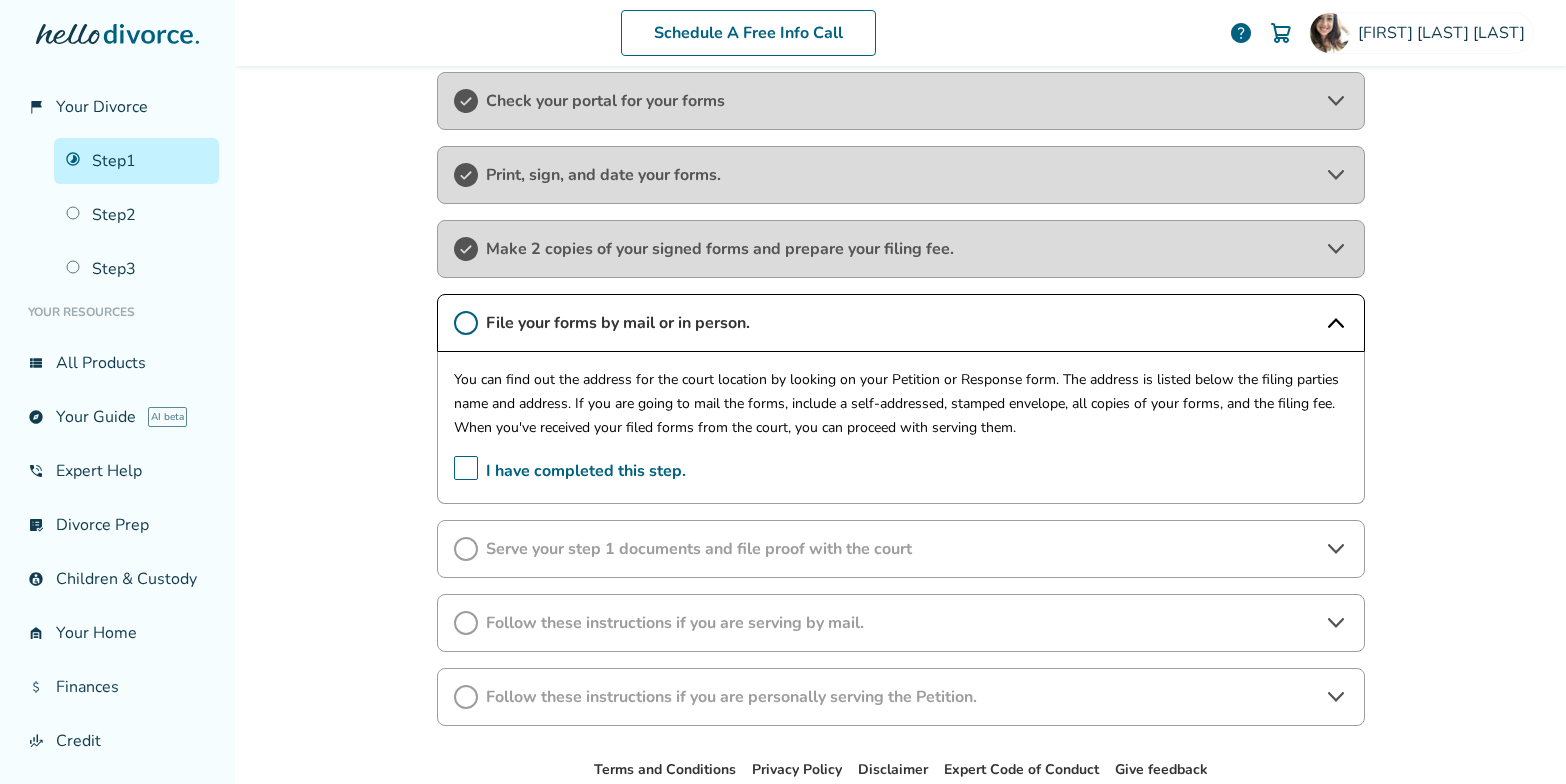 scroll, scrollTop: 427, scrollLeft: 0, axis: vertical 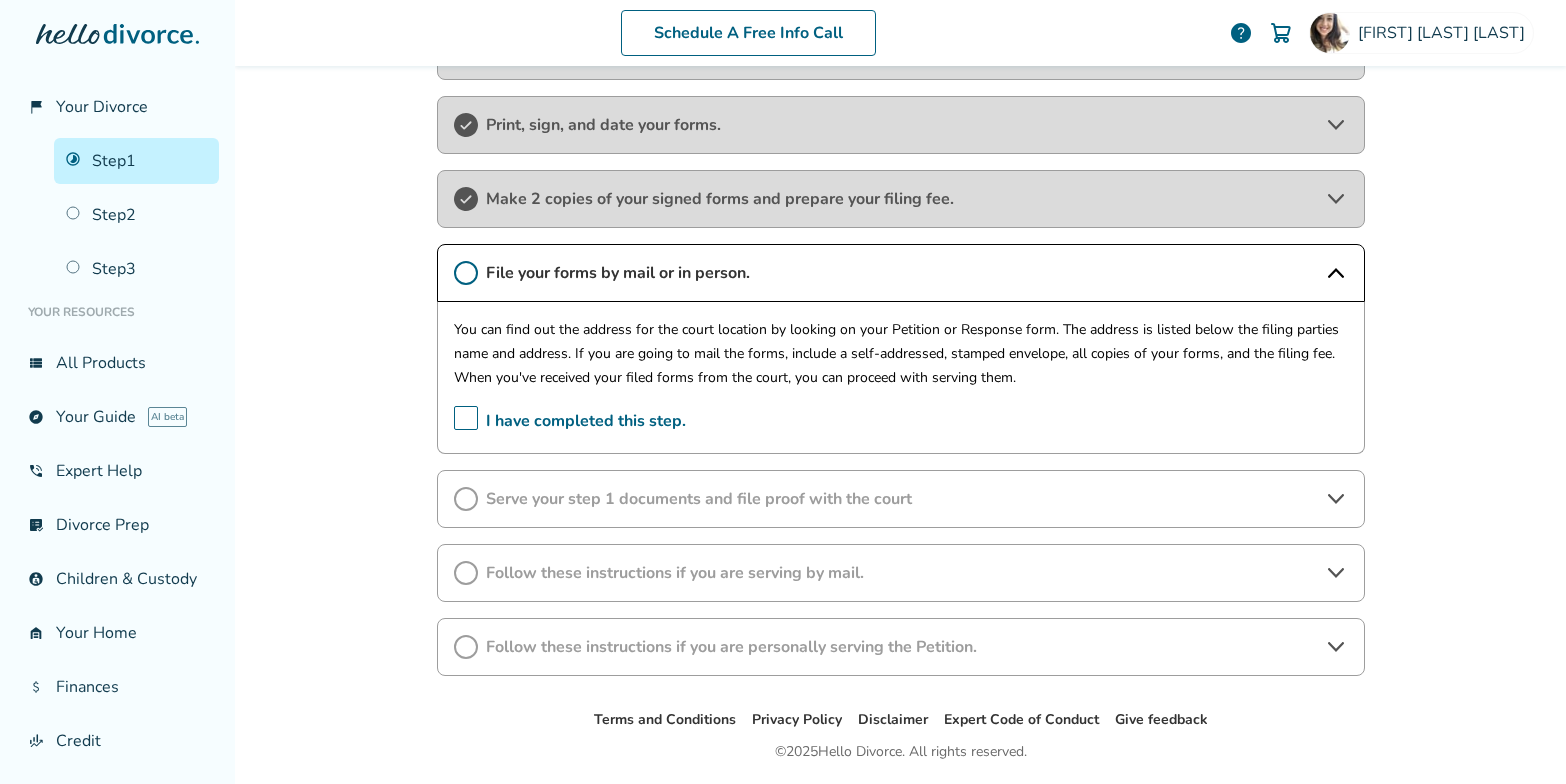 click on "I have completed this step." at bounding box center [570, 421] 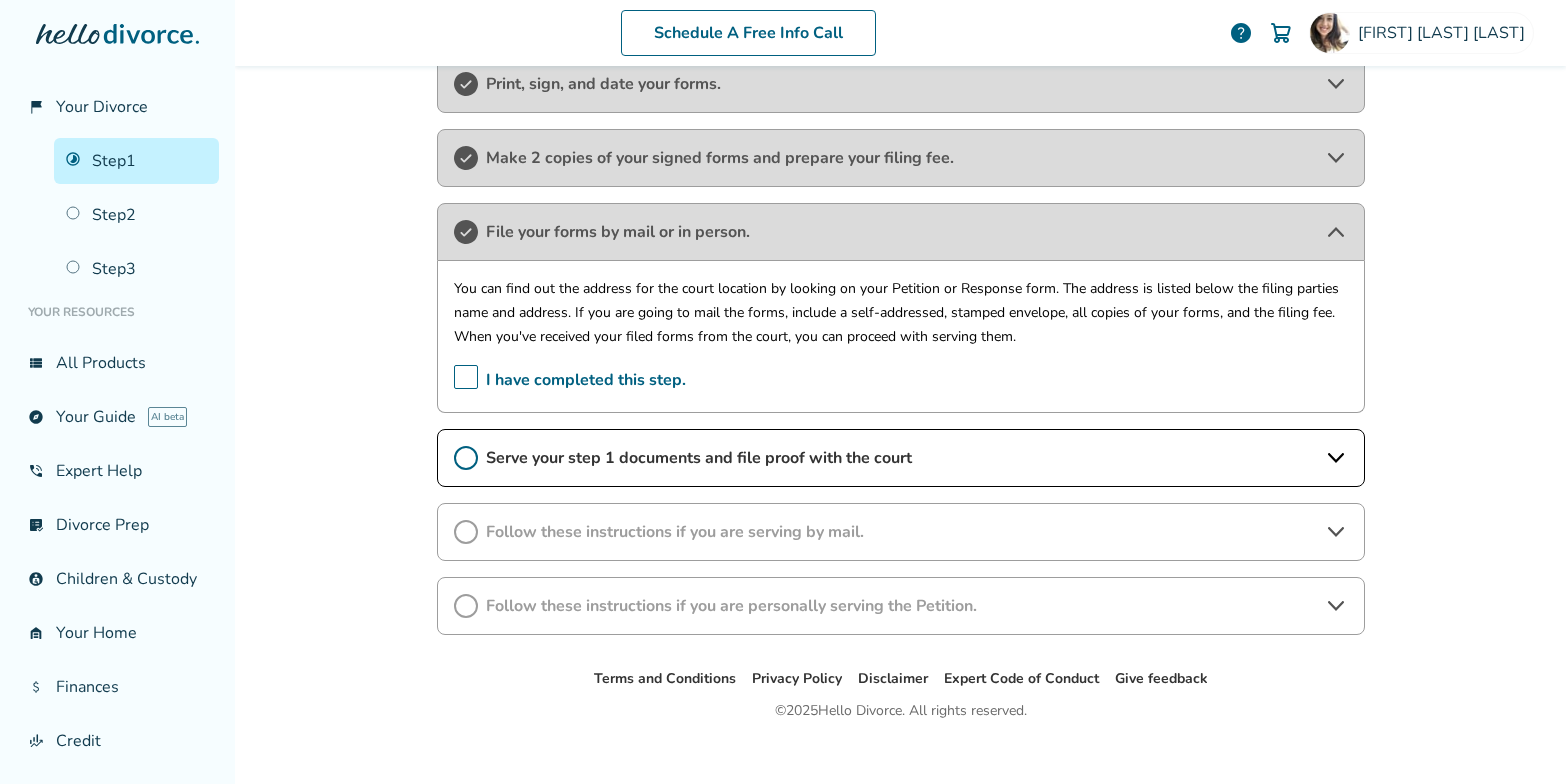 scroll, scrollTop: 490, scrollLeft: 0, axis: vertical 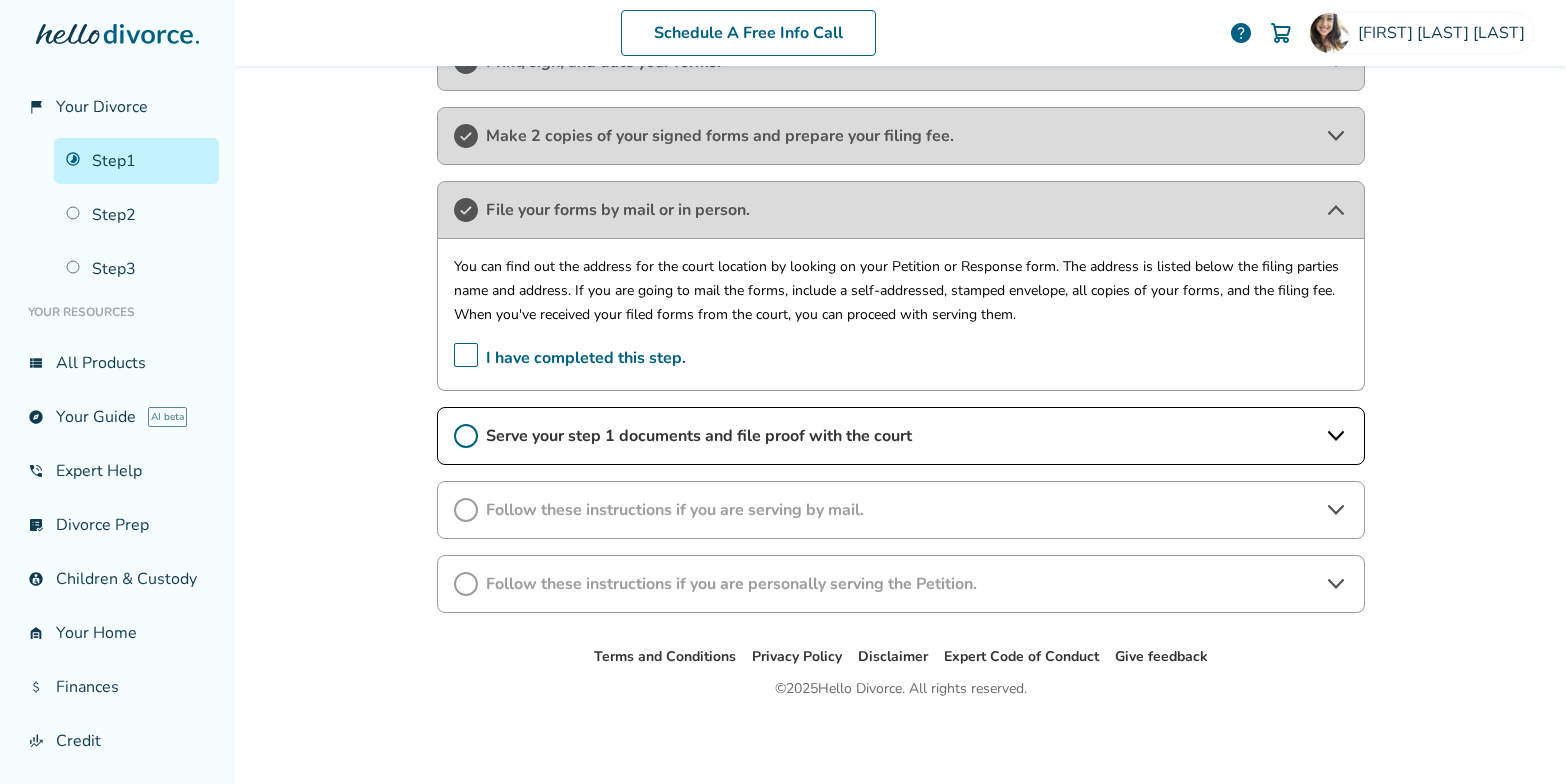 click on "Serve your step 1 documents and file proof with the court" at bounding box center (901, 436) 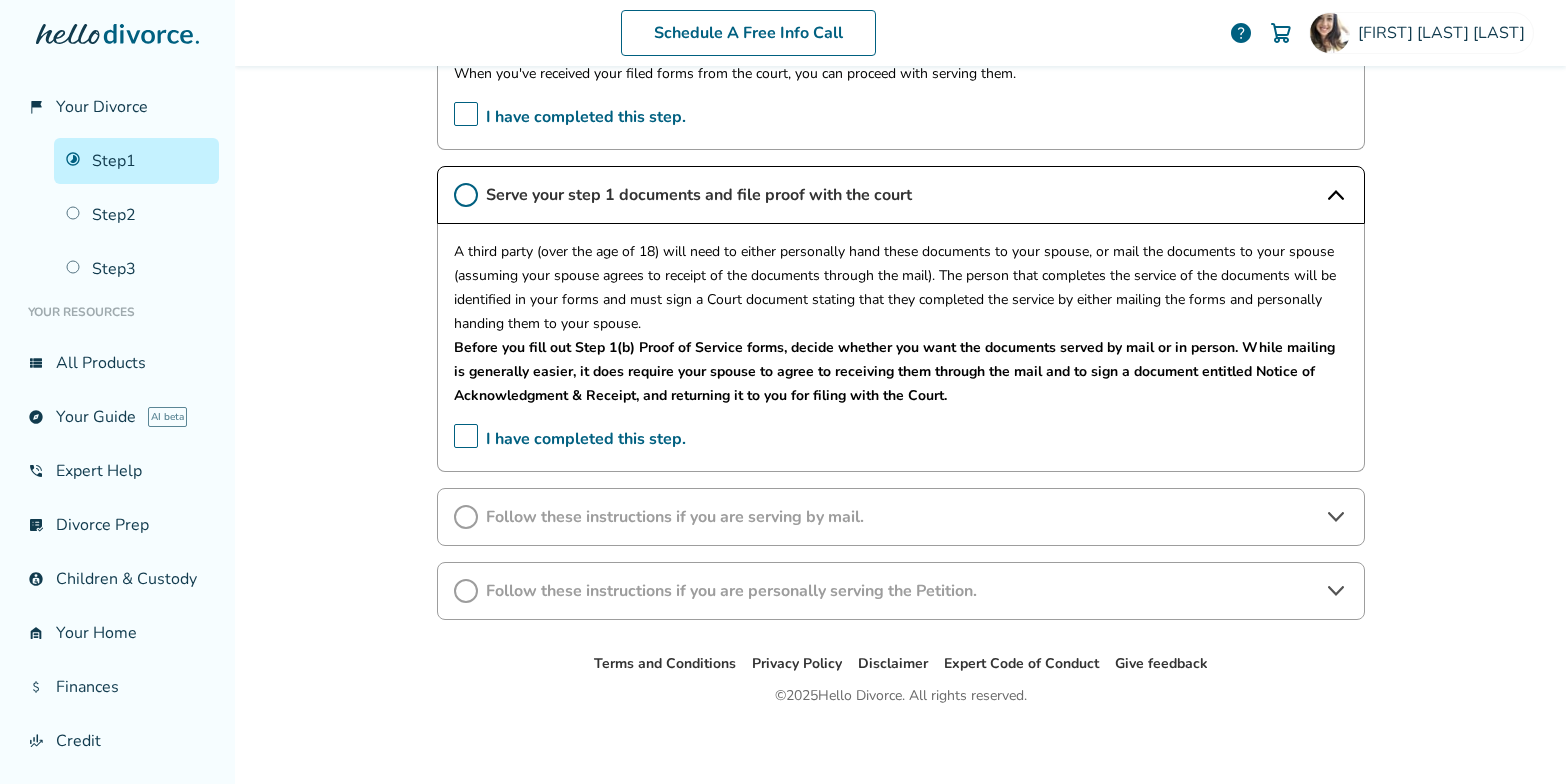 scroll, scrollTop: 738, scrollLeft: 0, axis: vertical 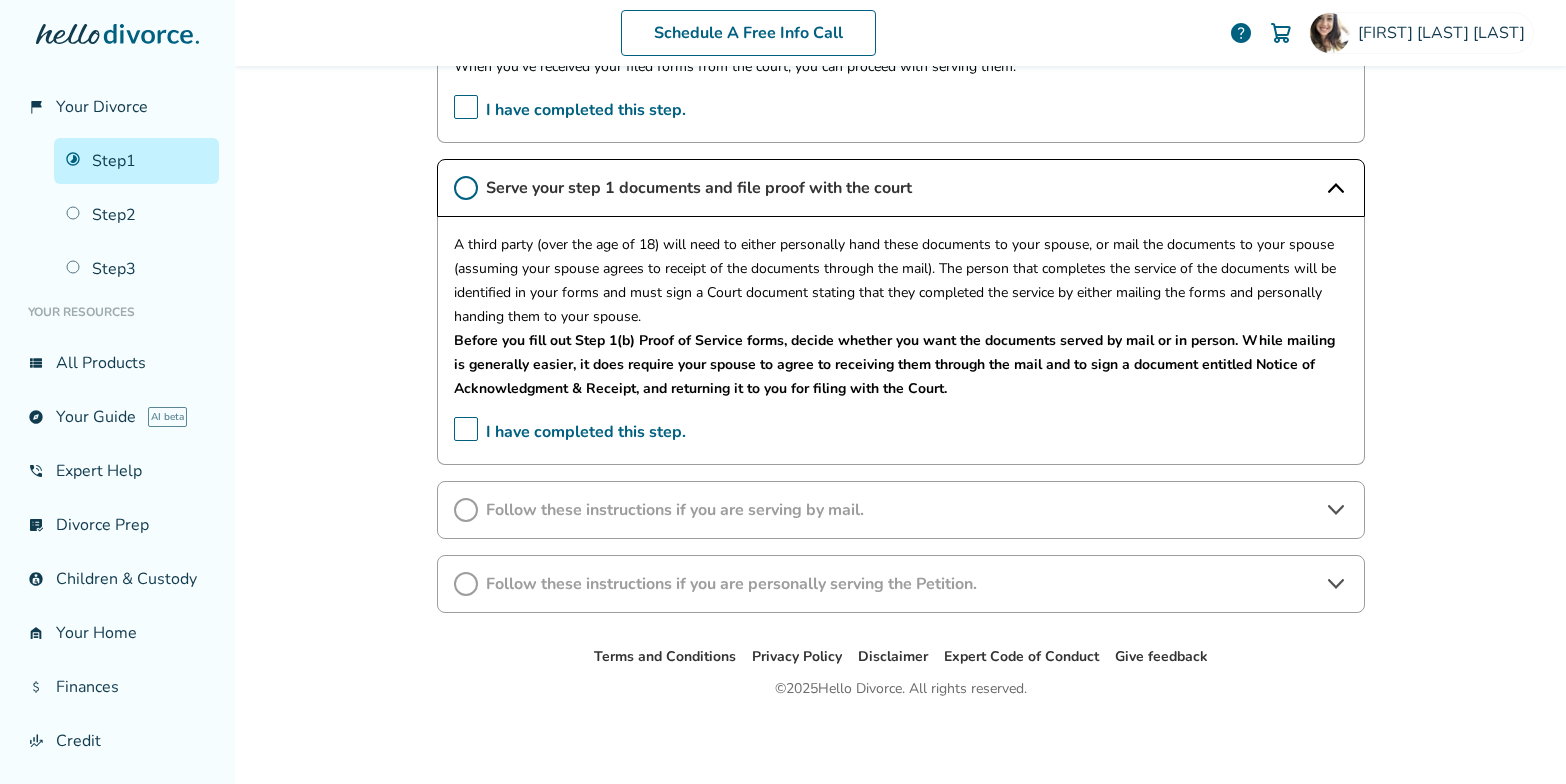 drag, startPoint x: 449, startPoint y: 238, endPoint x: 670, endPoint y: 320, distance: 235.72229 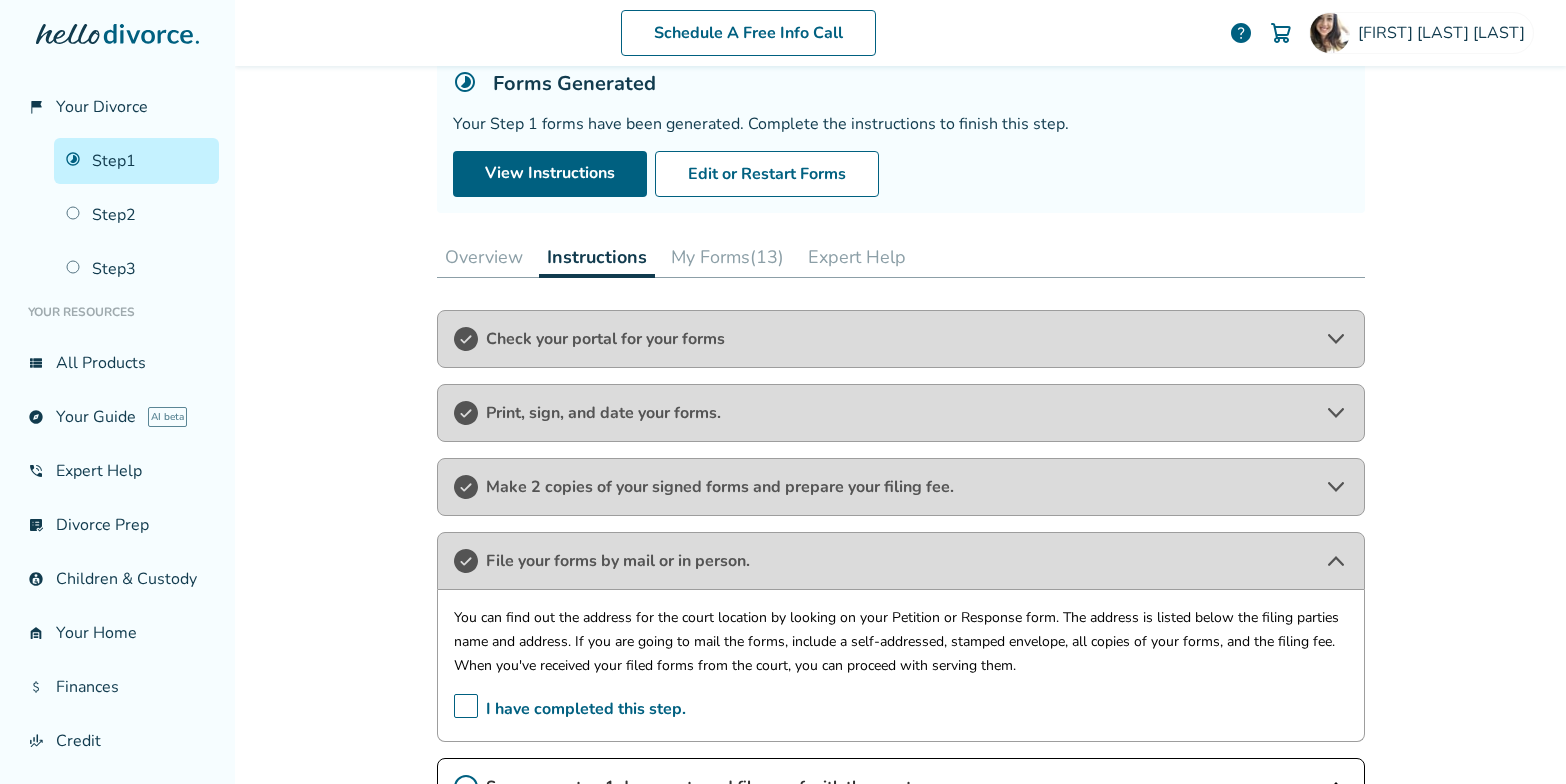 scroll, scrollTop: 0, scrollLeft: 0, axis: both 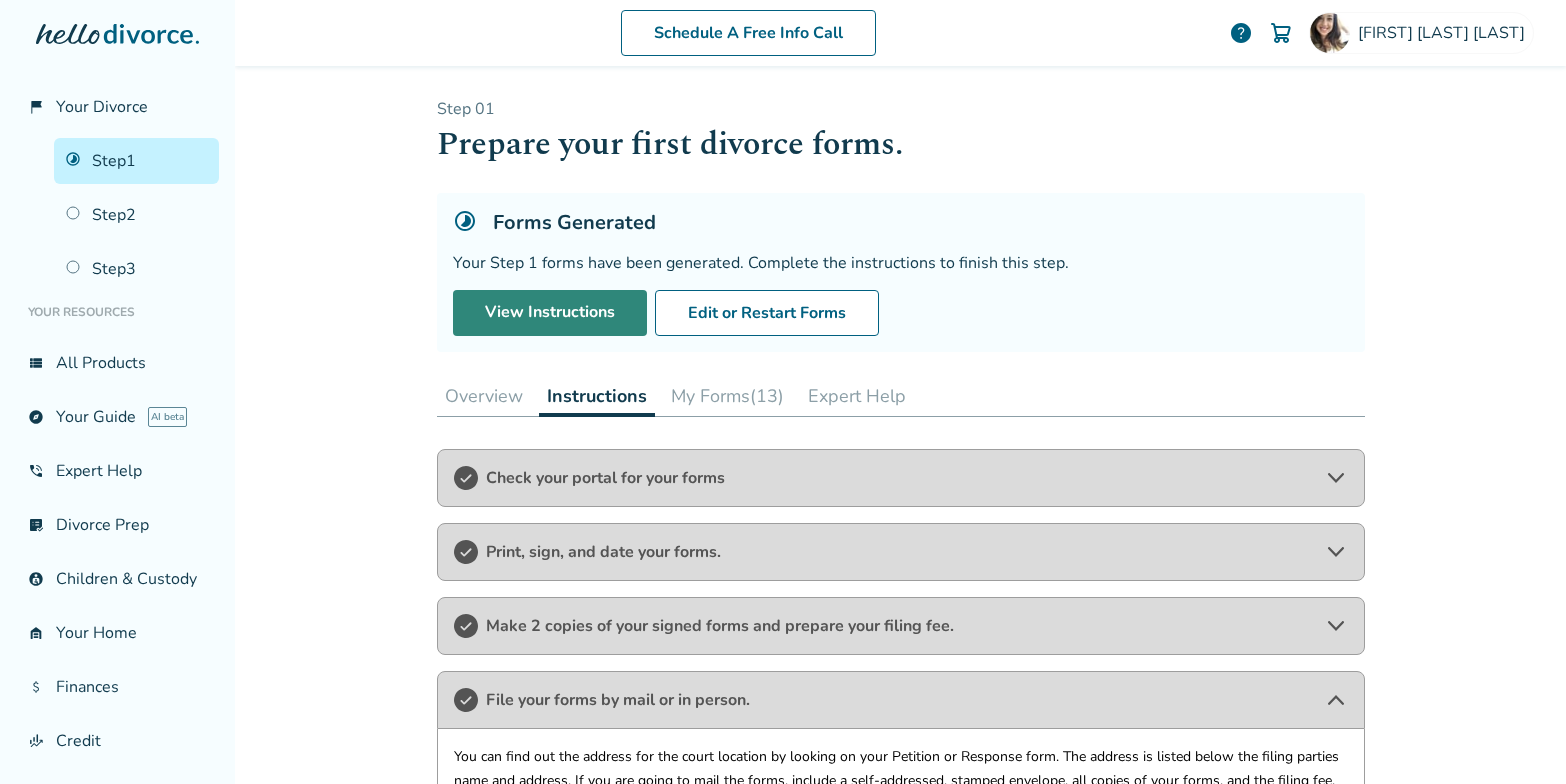 click on "View Instructions" at bounding box center [550, 313] 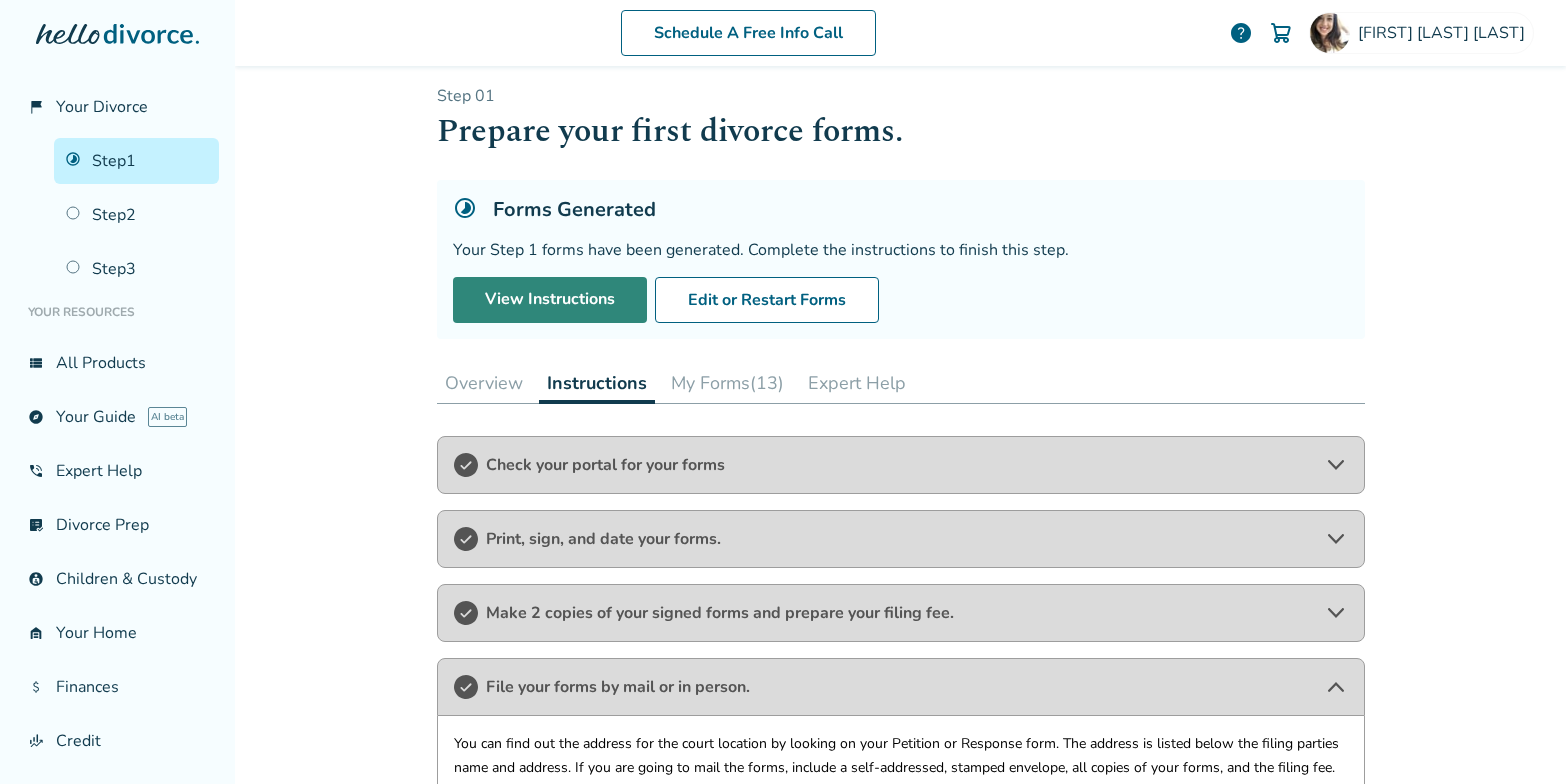 scroll, scrollTop: 23, scrollLeft: 0, axis: vertical 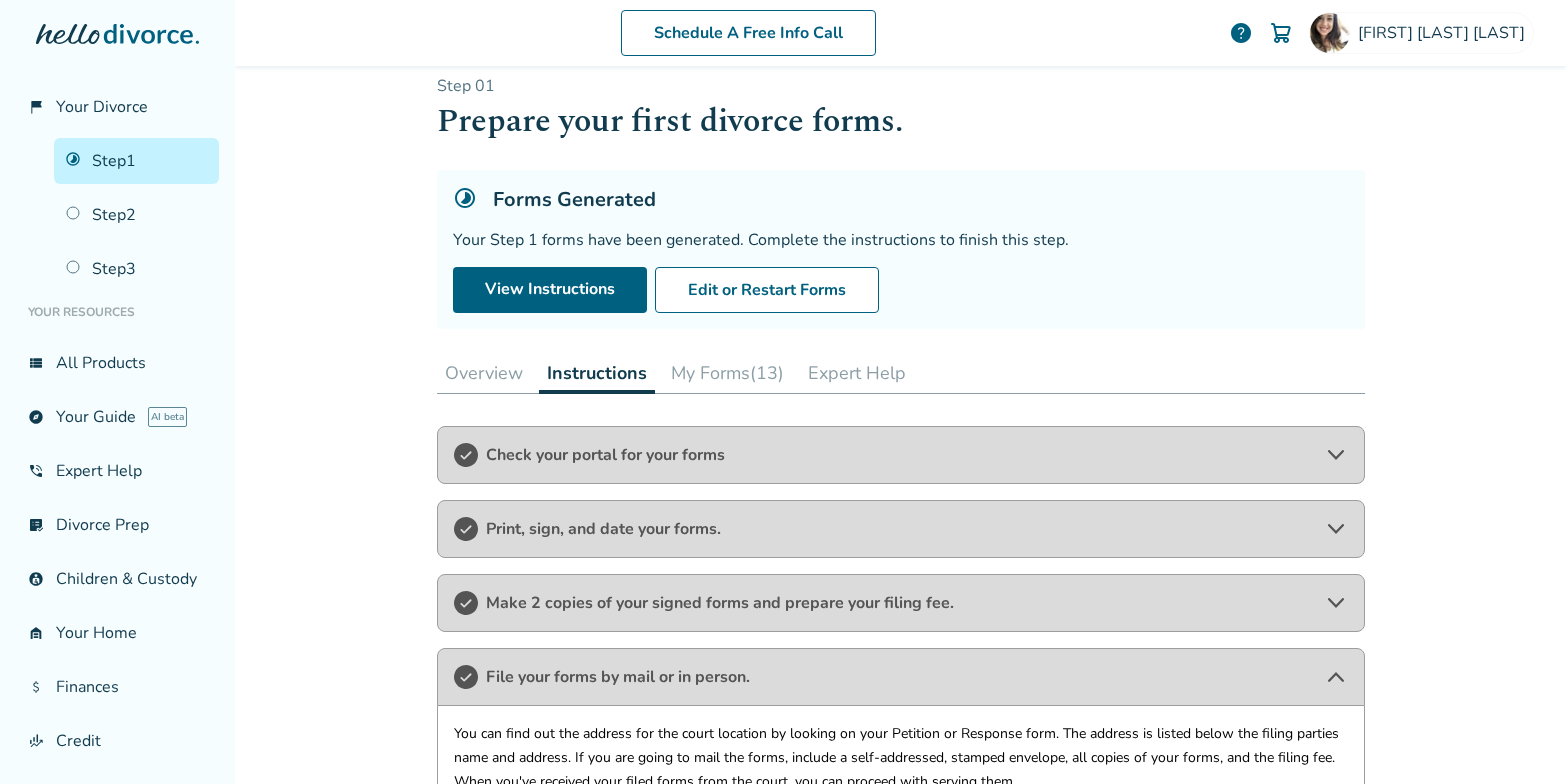 click on "My Forms  (13)" at bounding box center (727, 373) 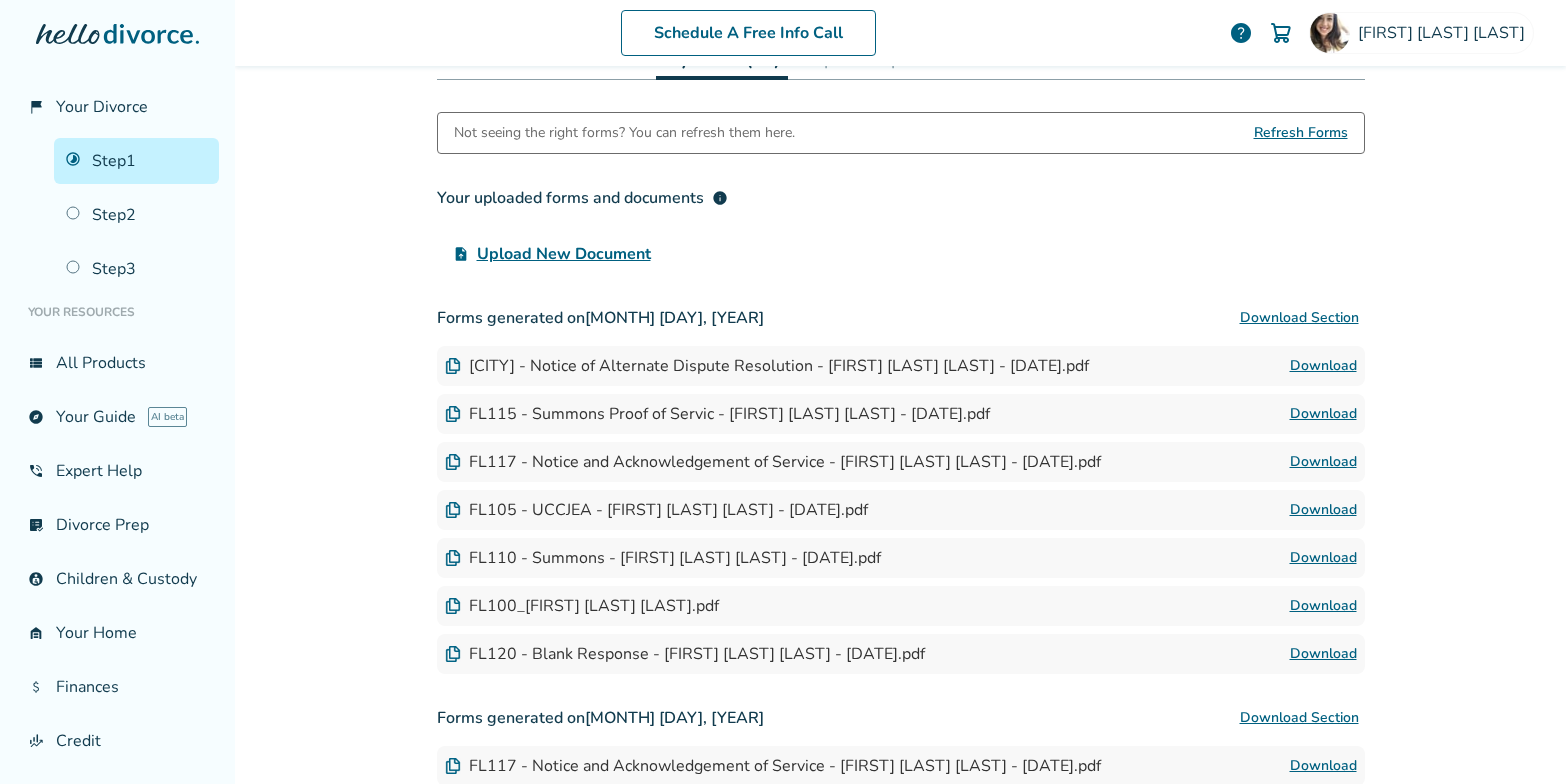 scroll, scrollTop: 341, scrollLeft: 0, axis: vertical 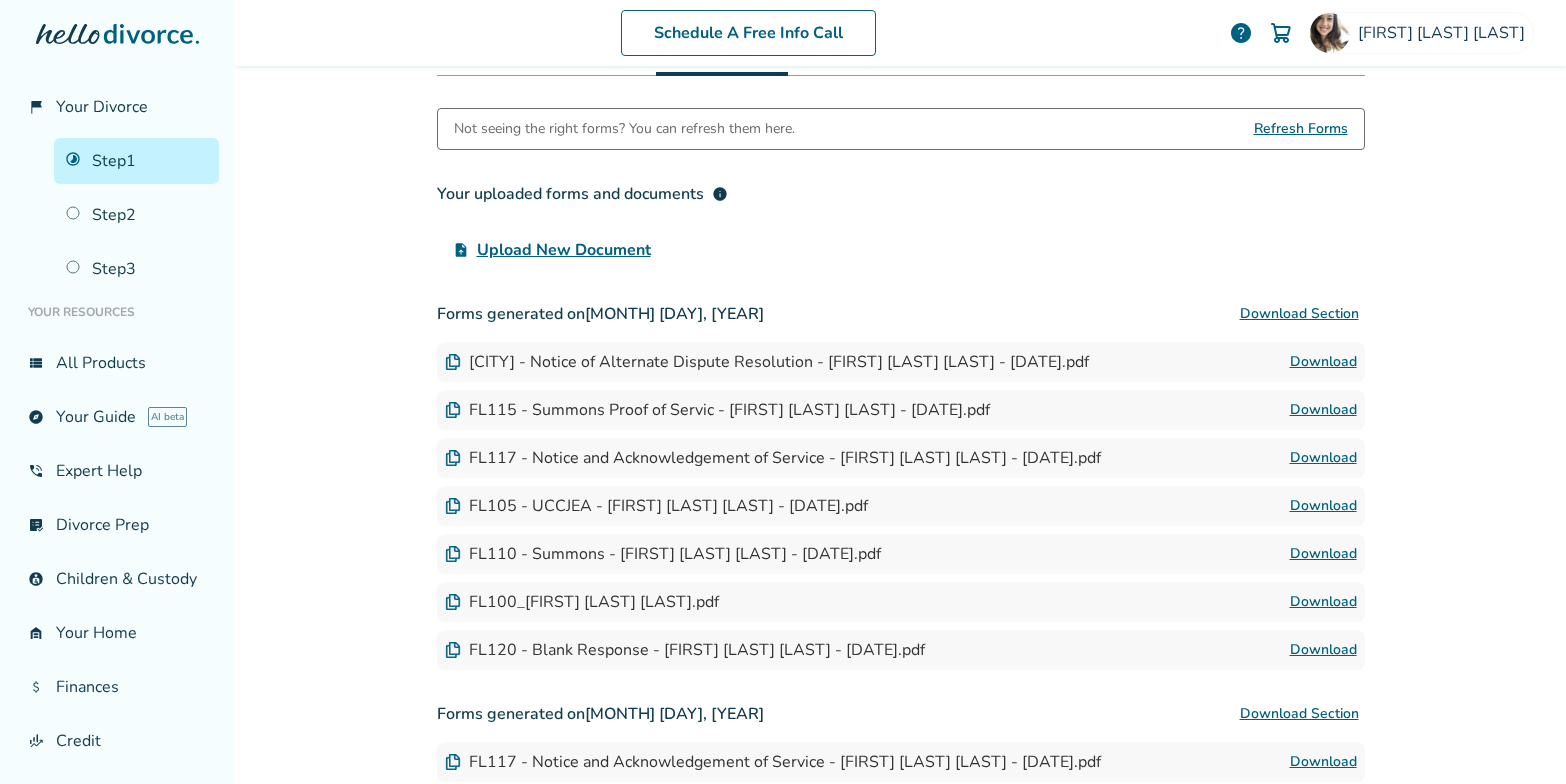 click on "FL115 - Summons Proof of Servic - [FIRST] [LAST] - [DATE].pdf" at bounding box center (717, 410) 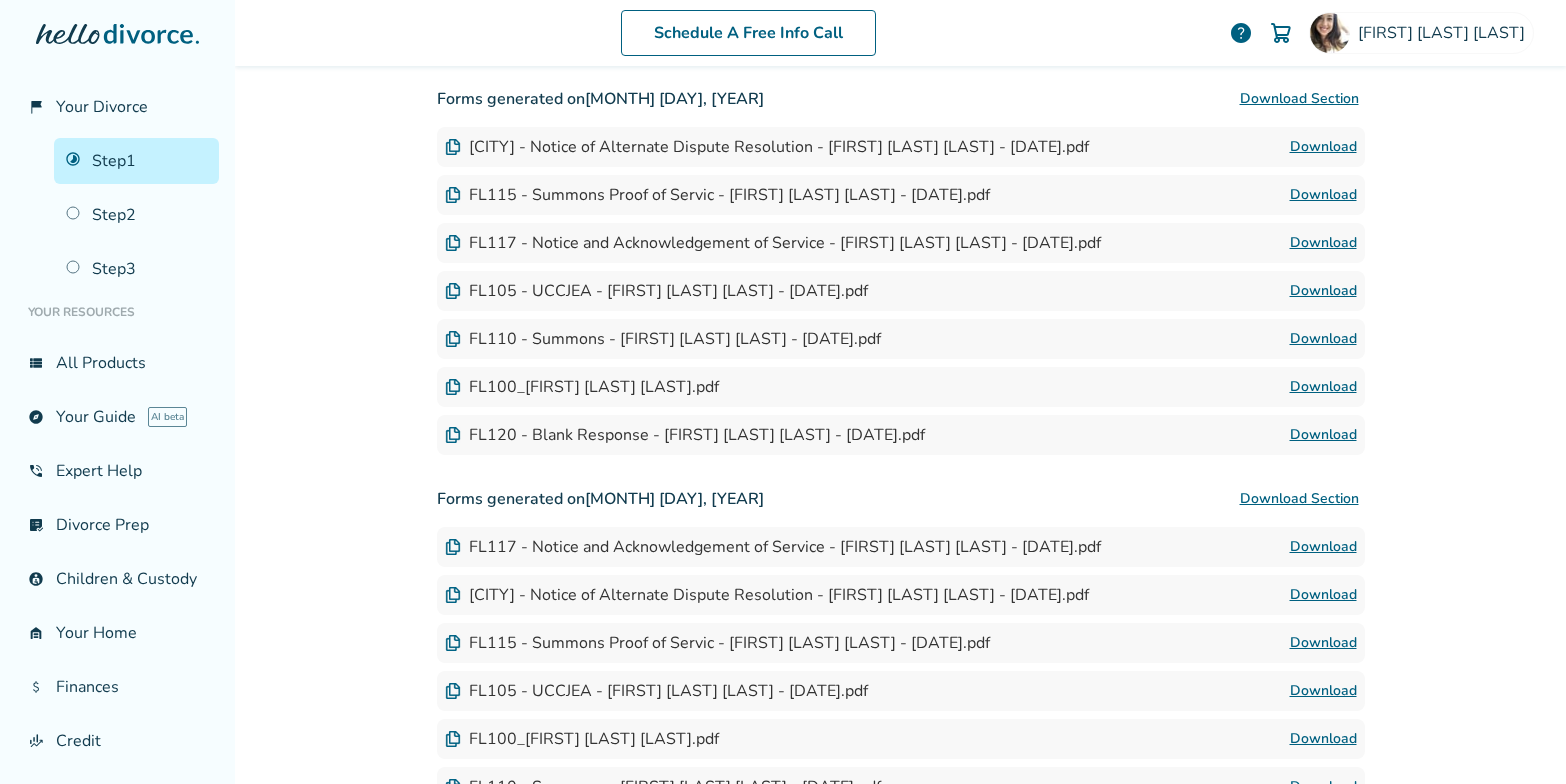 scroll, scrollTop: 567, scrollLeft: 0, axis: vertical 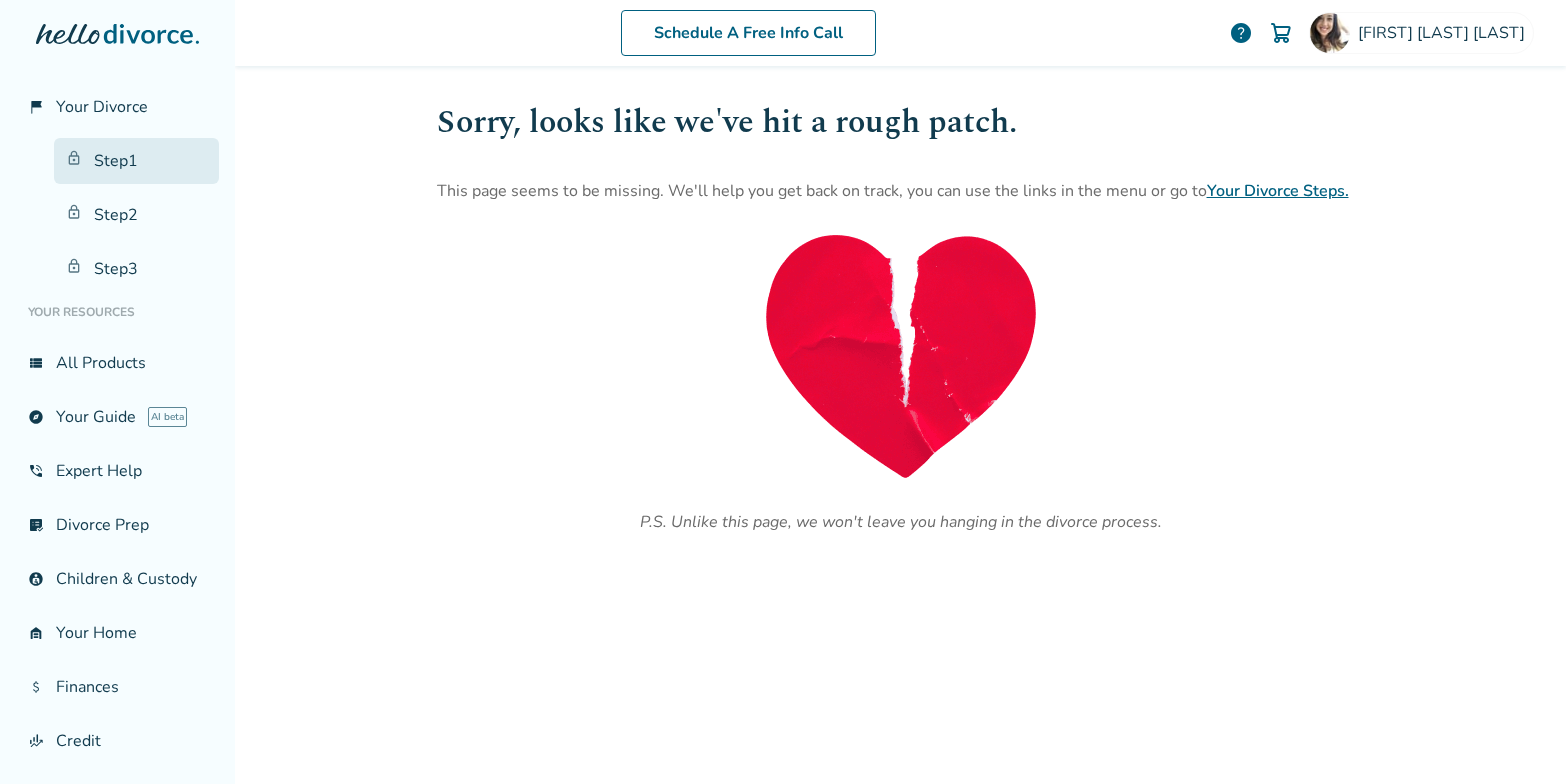 click on "Step  1" at bounding box center [136, 161] 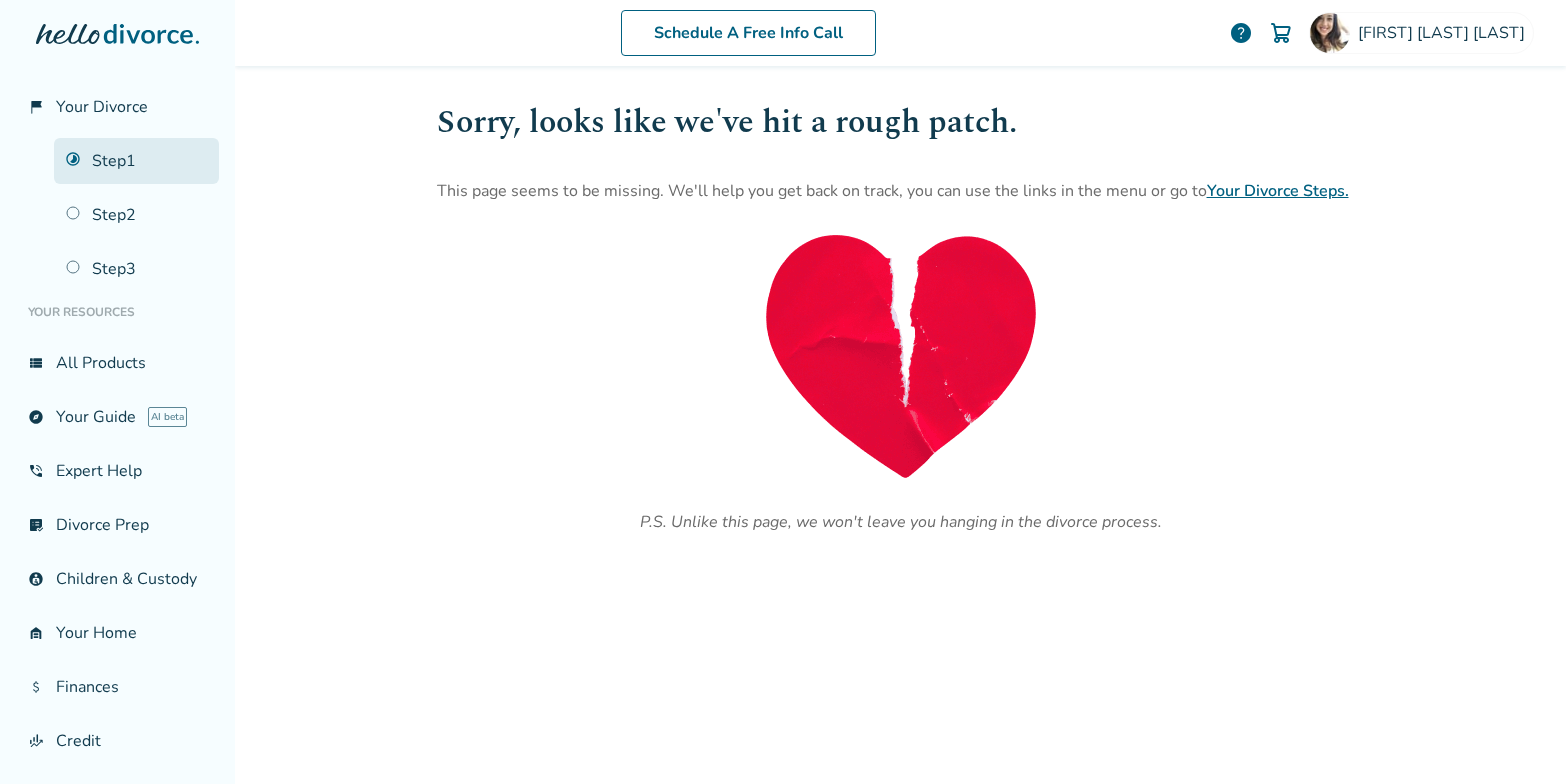 click on "Step  1" at bounding box center (136, 161) 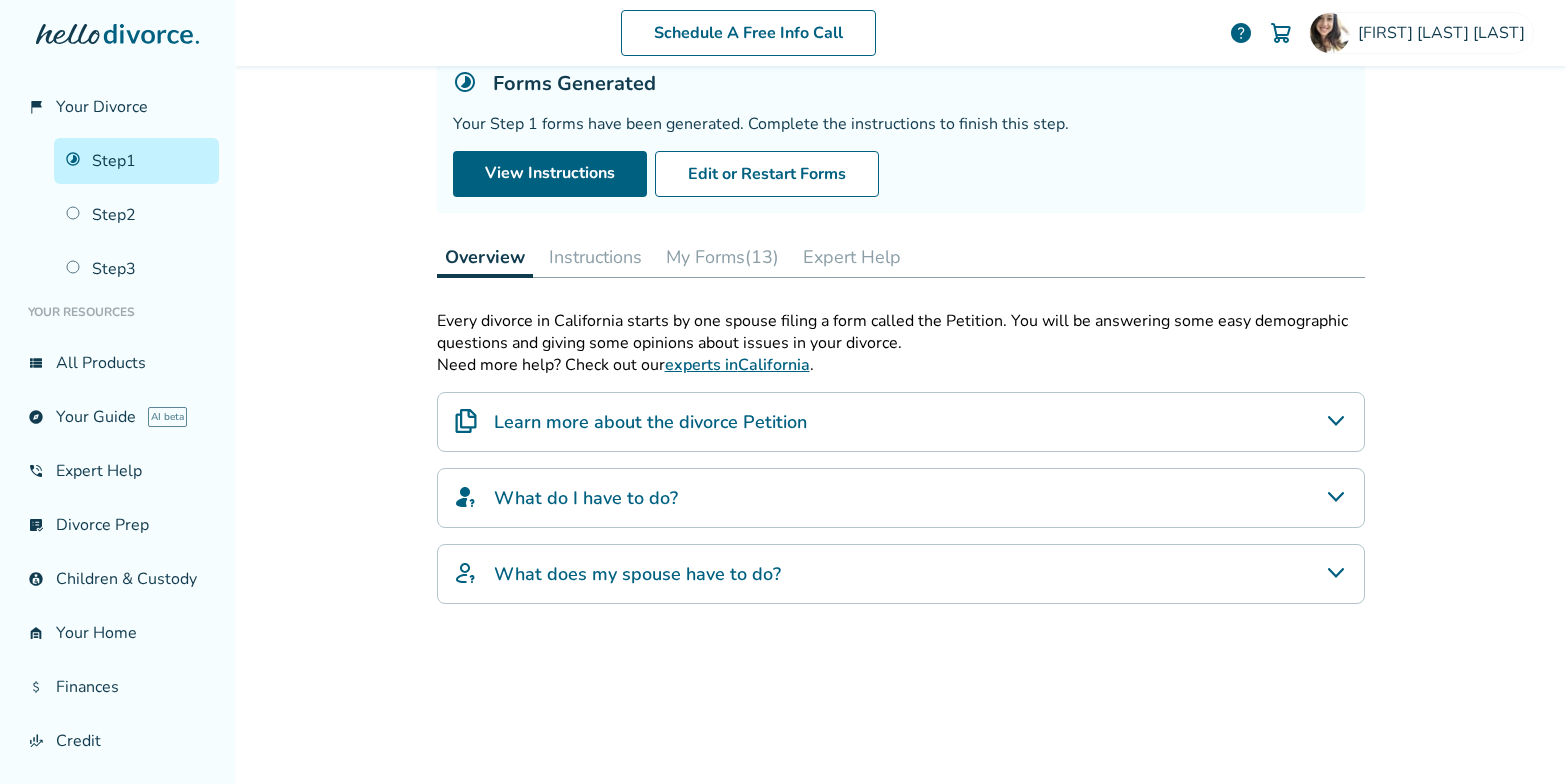 scroll, scrollTop: 46, scrollLeft: 0, axis: vertical 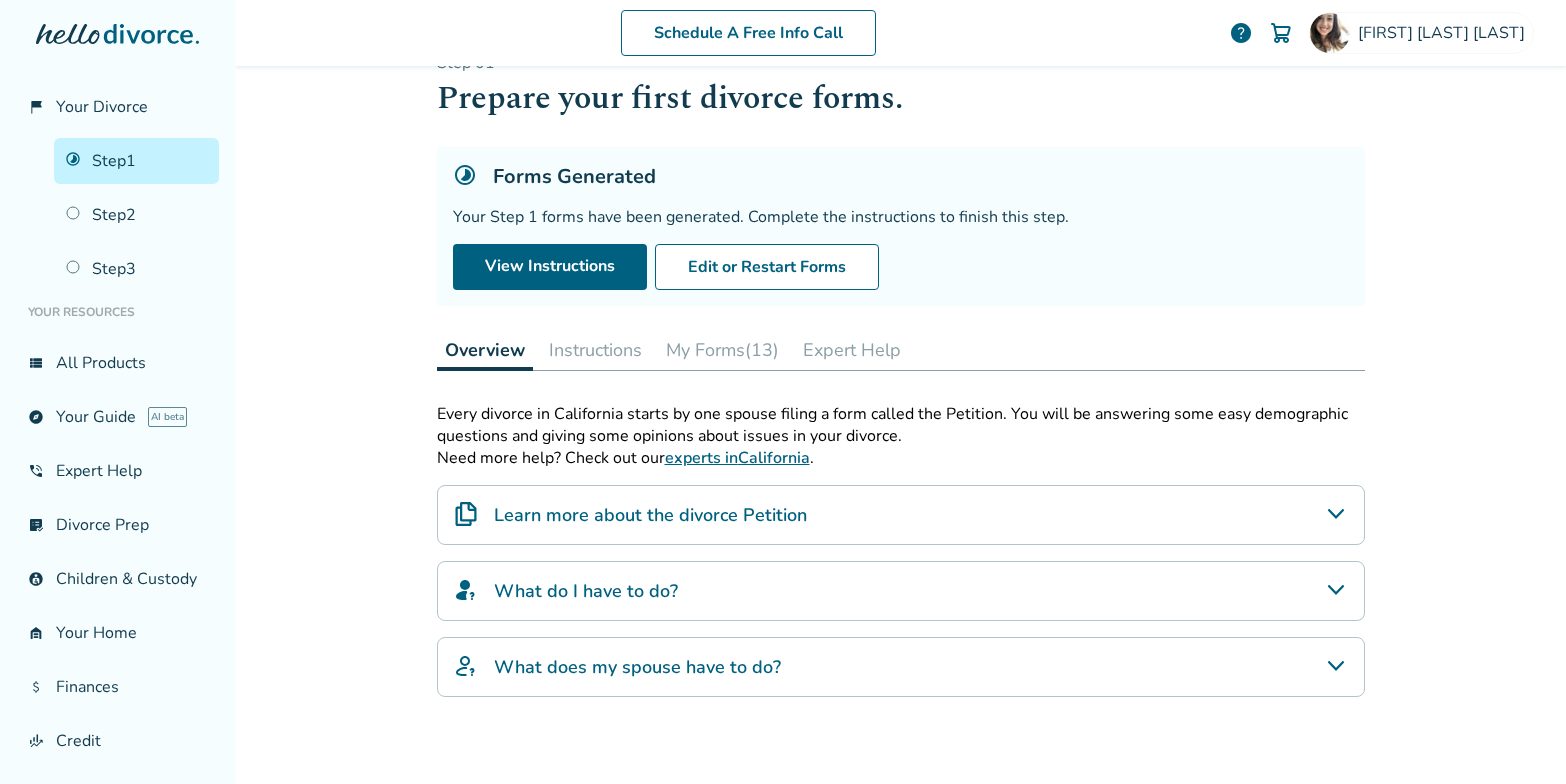 click on "Instructions" at bounding box center (595, 350) 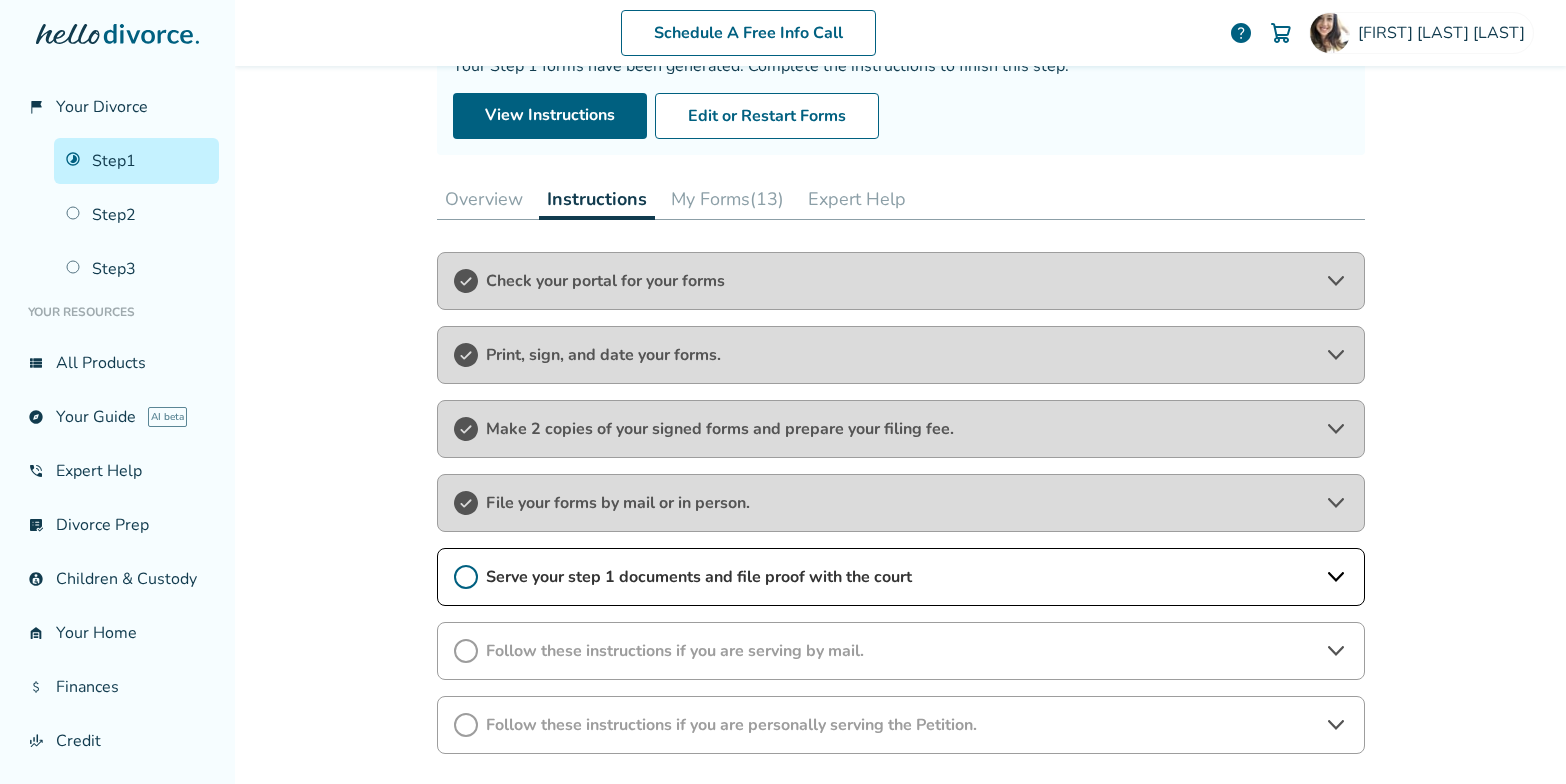 scroll, scrollTop: 338, scrollLeft: 0, axis: vertical 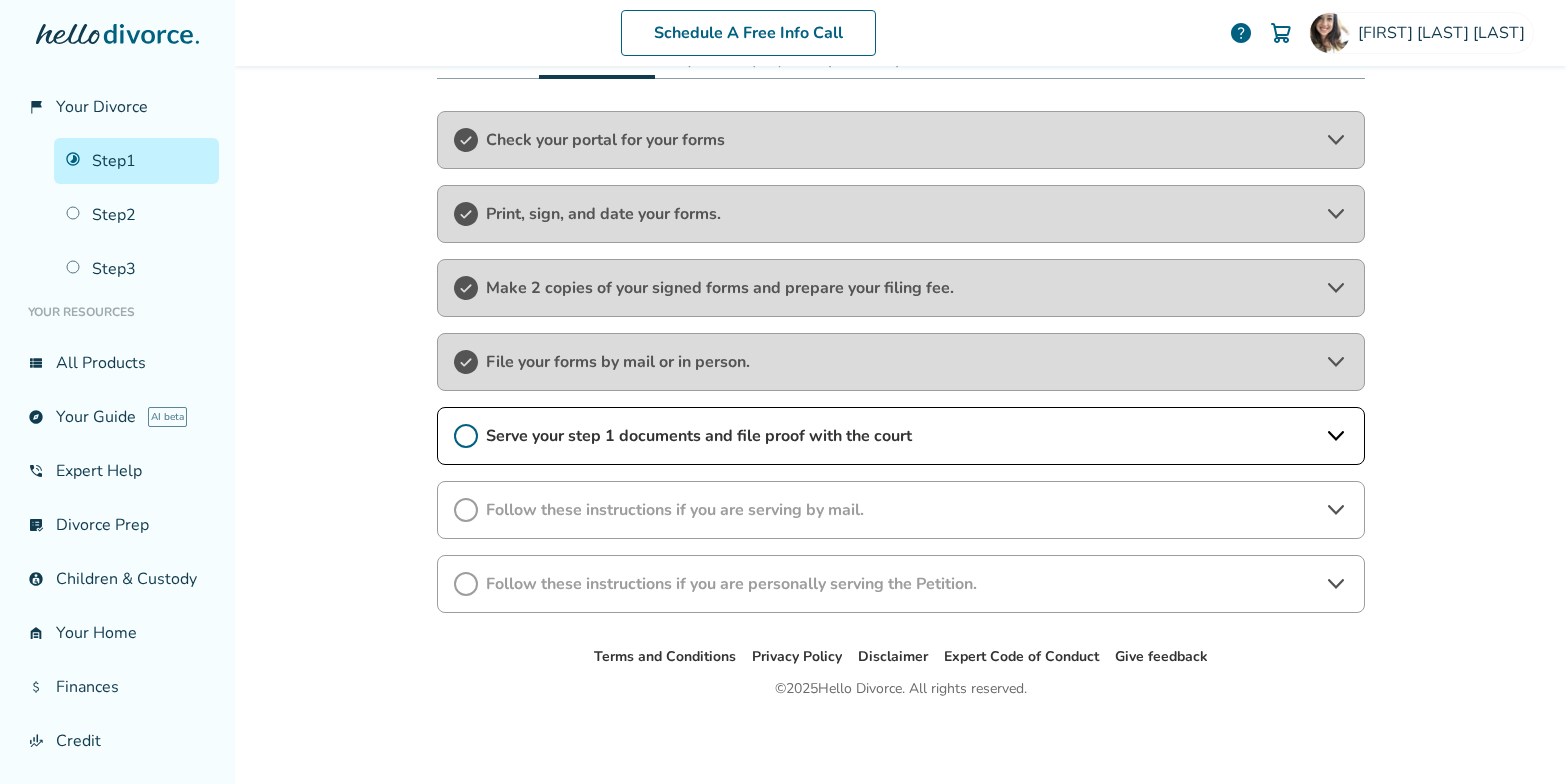 click on "Serve your step 1 documents and file proof with the court" at bounding box center [901, 436] 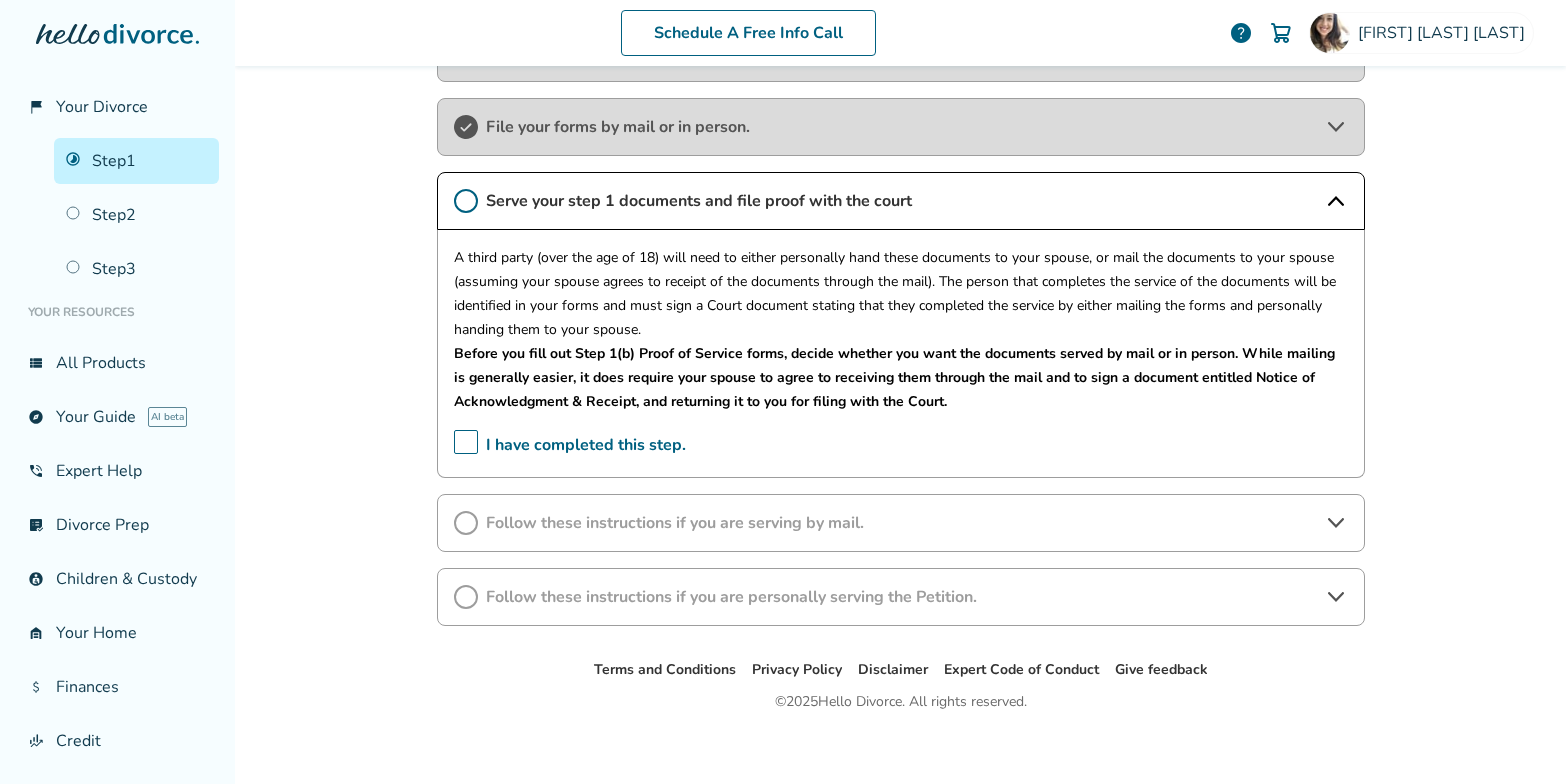 scroll, scrollTop: 586, scrollLeft: 0, axis: vertical 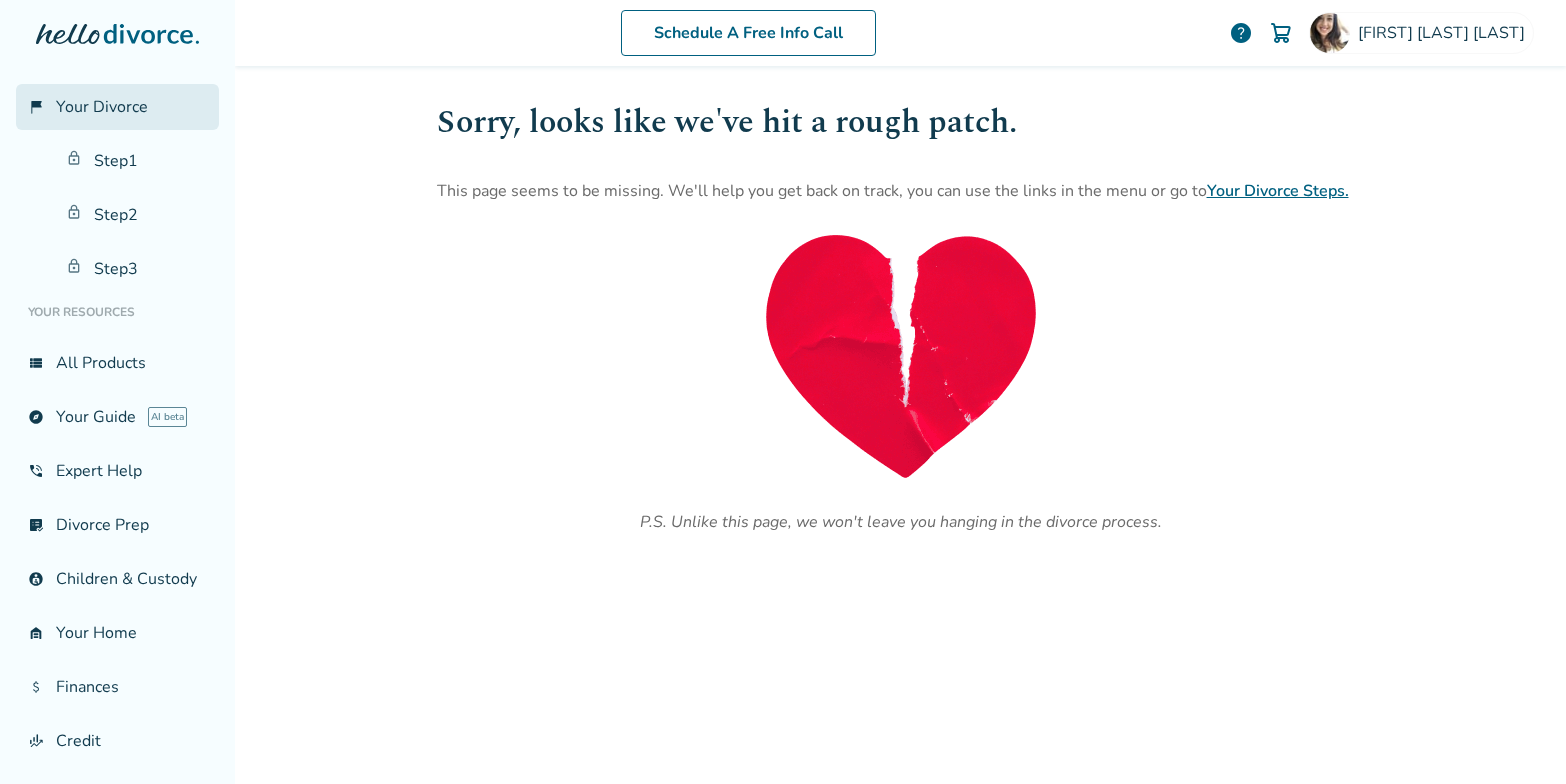 click on "Your Divorce" at bounding box center (102, 107) 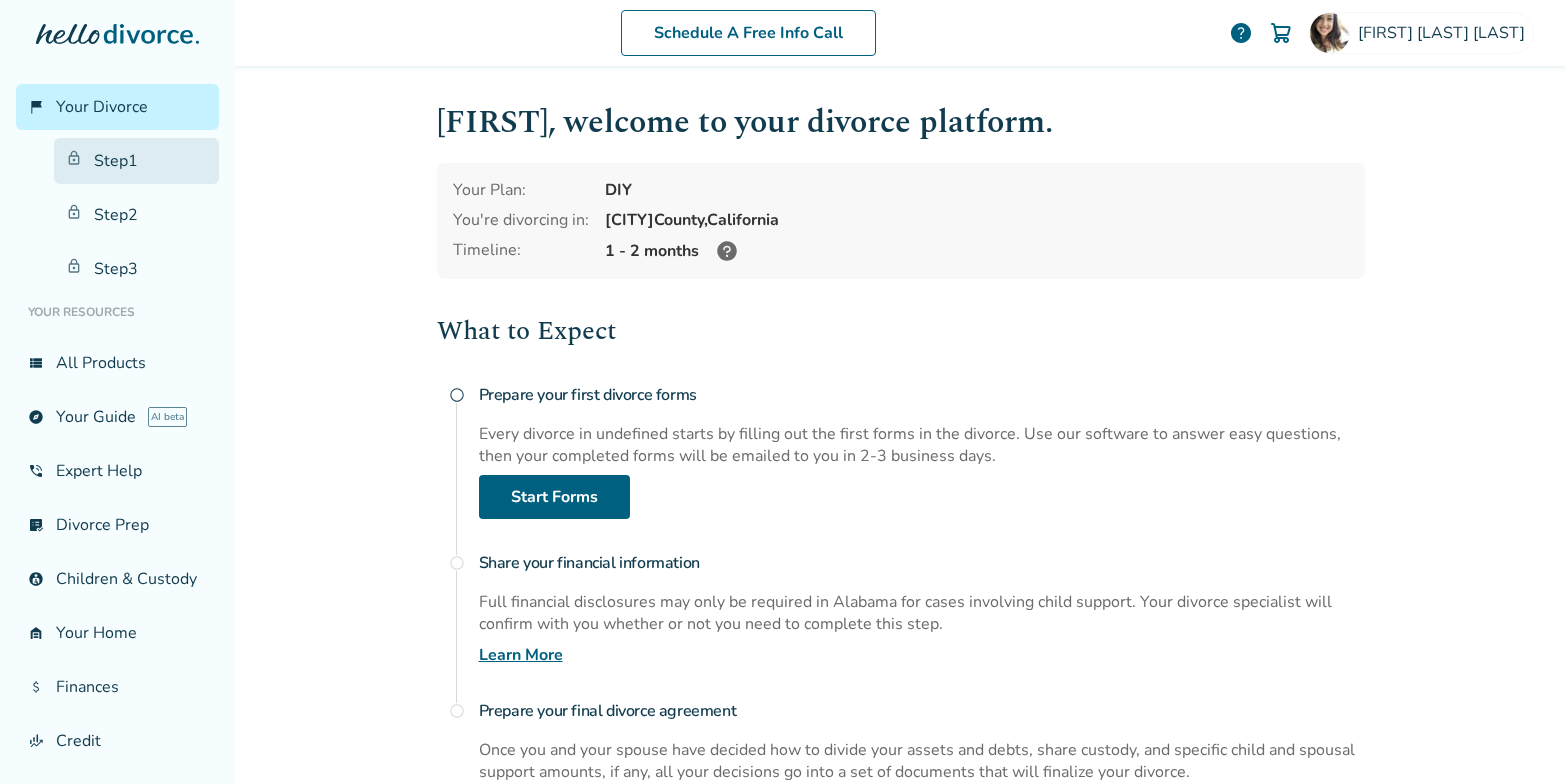 click on "Step  1" at bounding box center [136, 161] 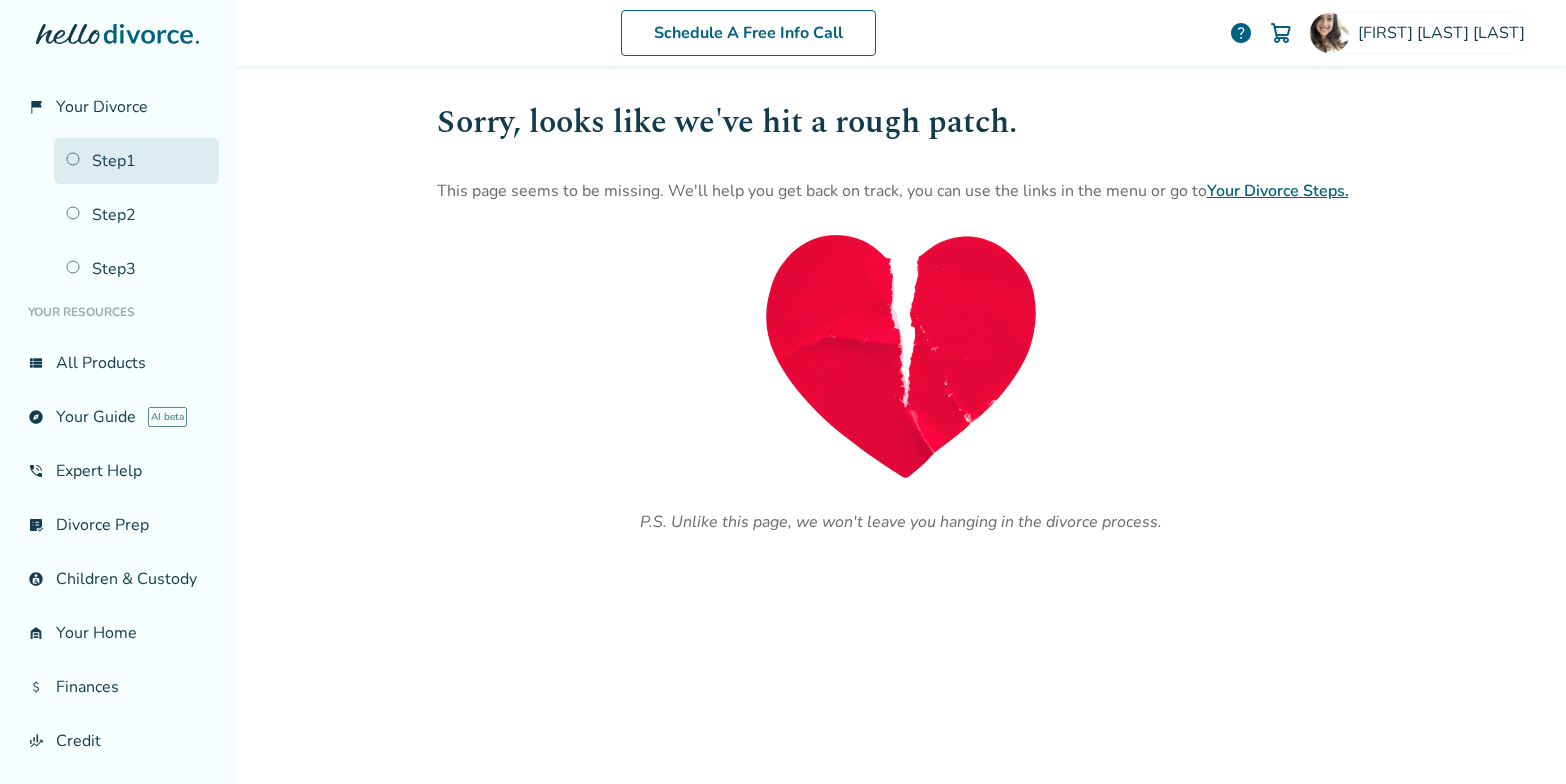 click on "Step  1" at bounding box center [136, 161] 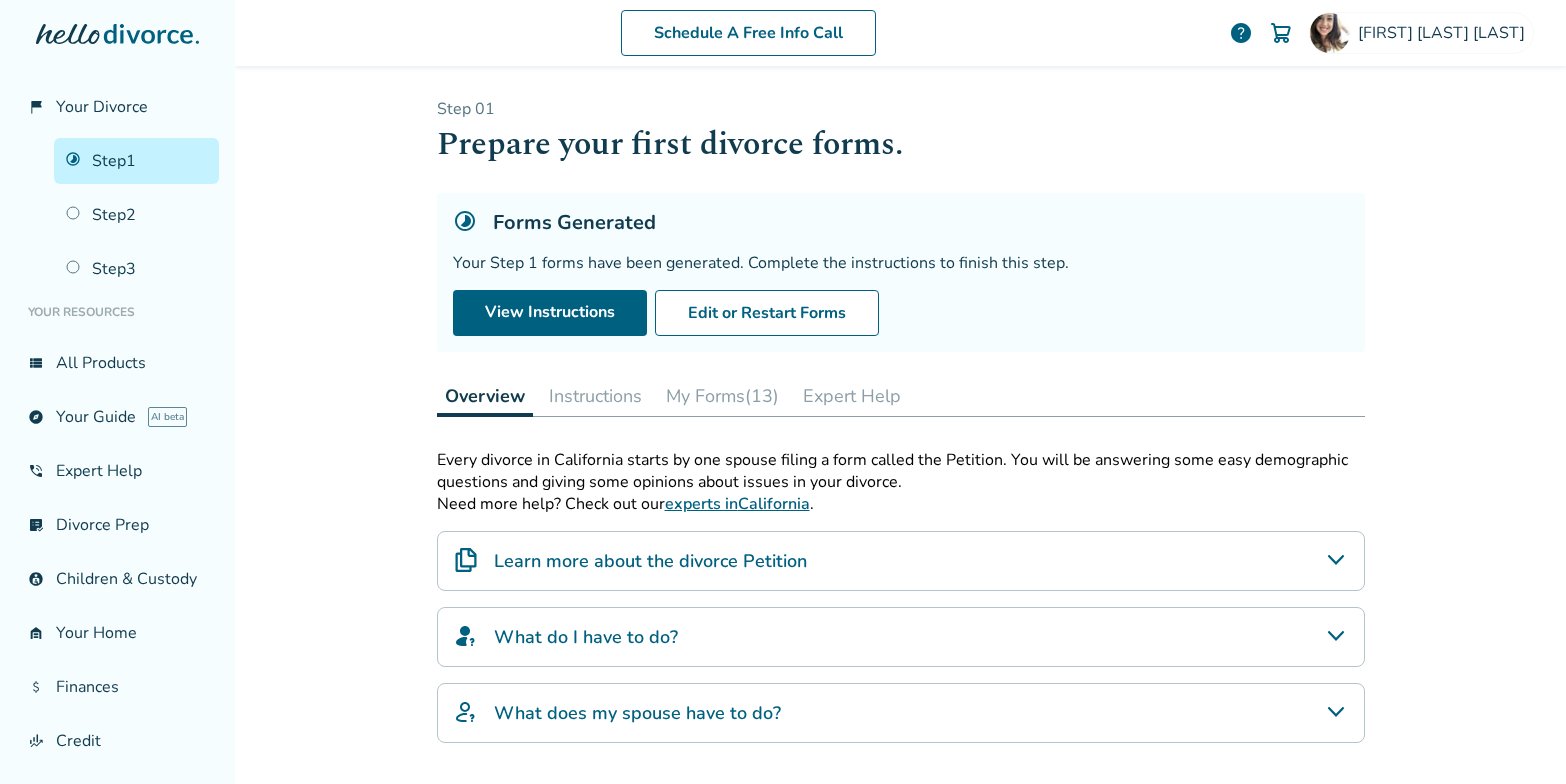click on "My Forms  (13)" at bounding box center (722, 396) 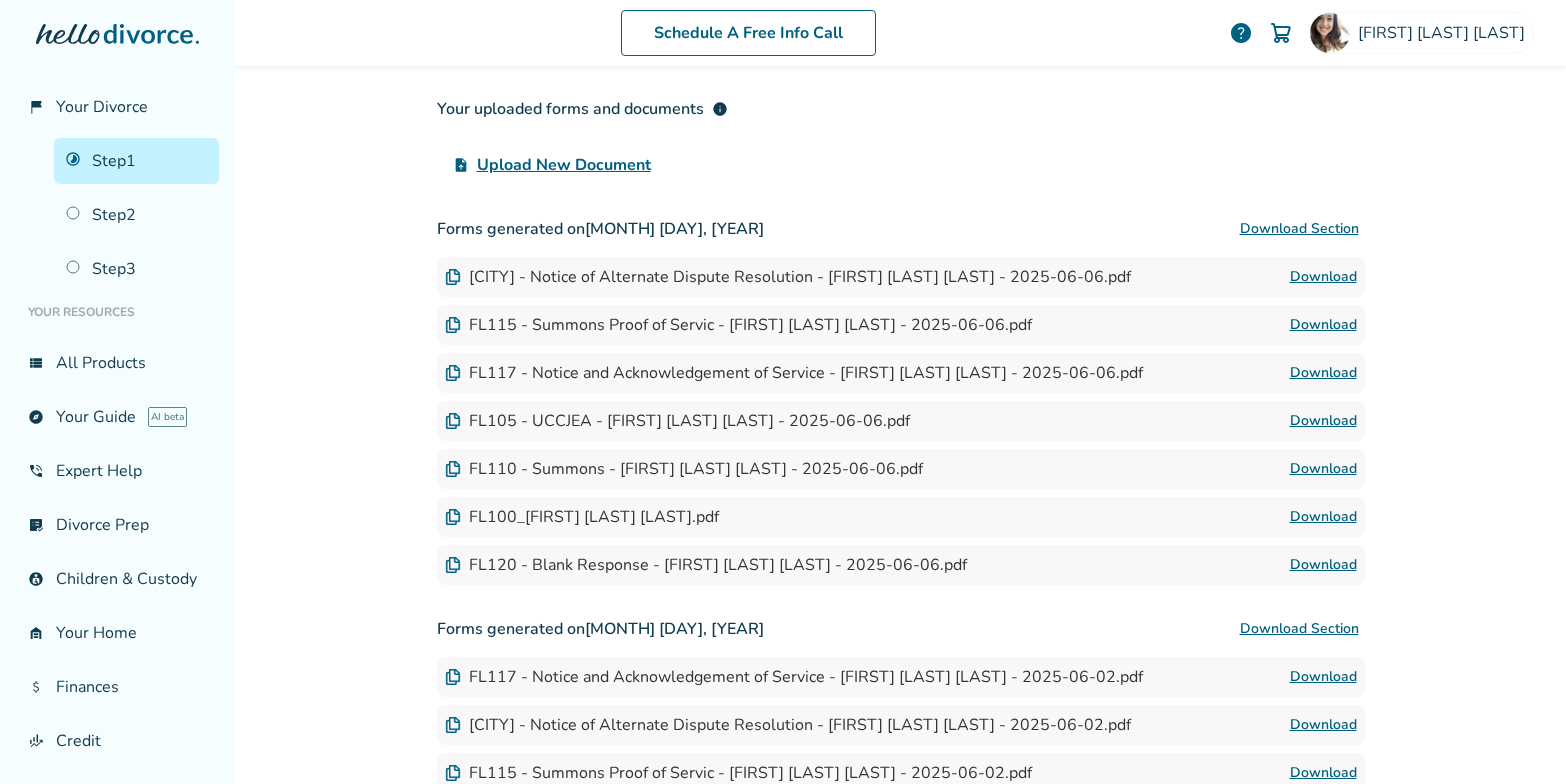 scroll, scrollTop: 418, scrollLeft: 0, axis: vertical 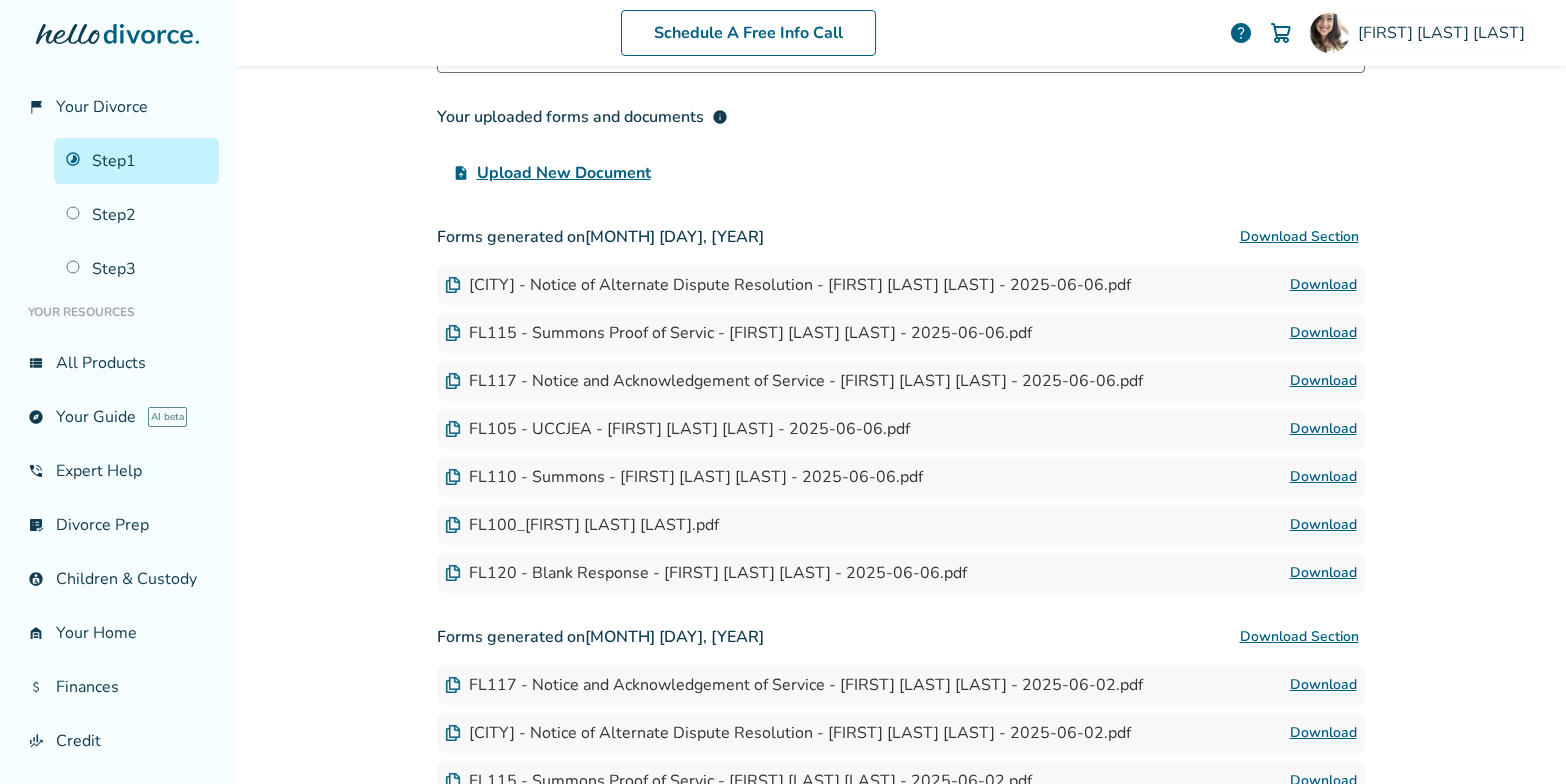 click on "FL115 - Summons Proof of Servic - Jenna Rose Nicoletti Williams - 2025-06-06.pdf" at bounding box center (738, 333) 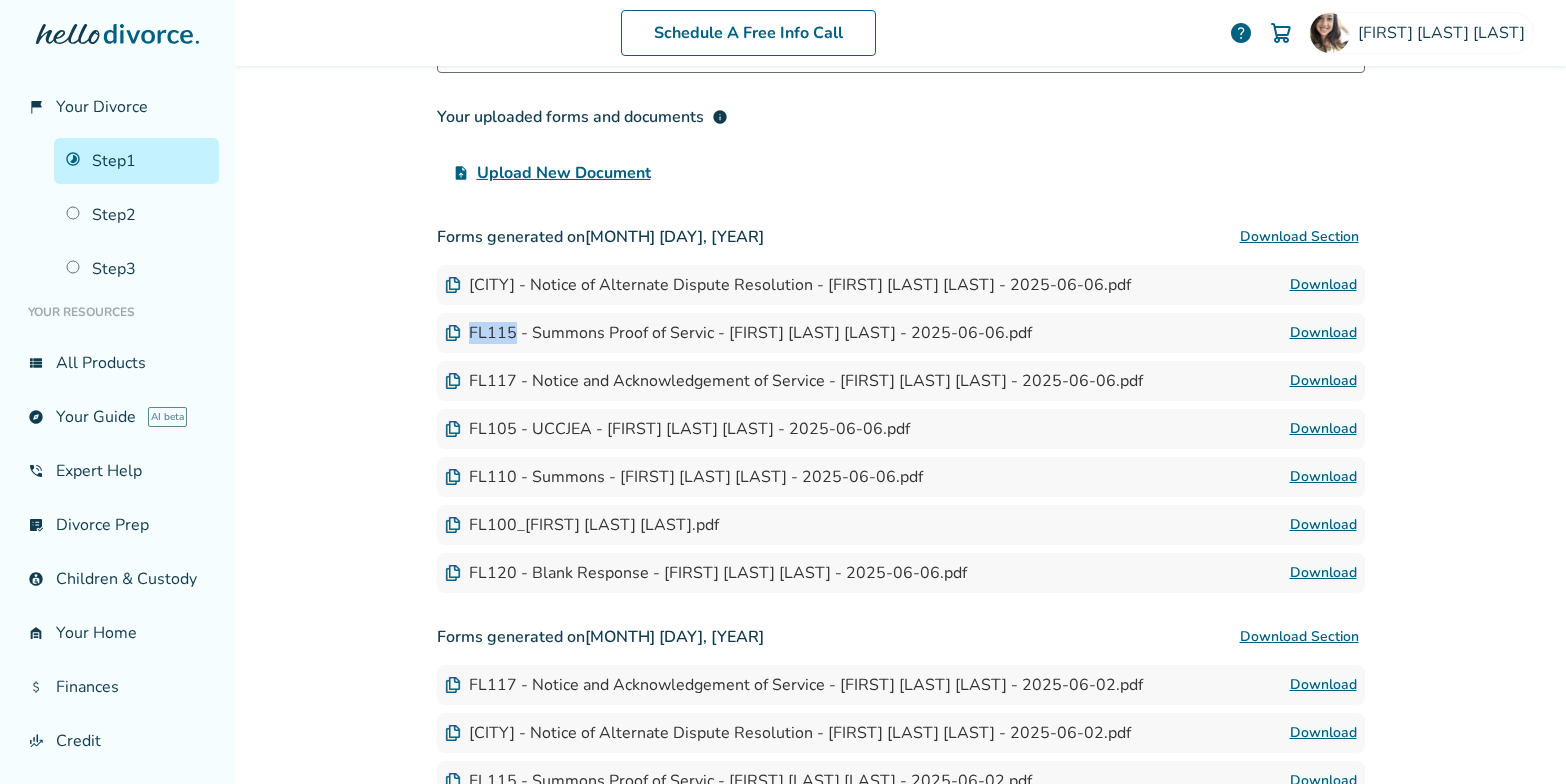 click on "FL115 - Summons Proof of Servic - [FIRST] [LAST] - [DATE].pdf" at bounding box center [738, 333] 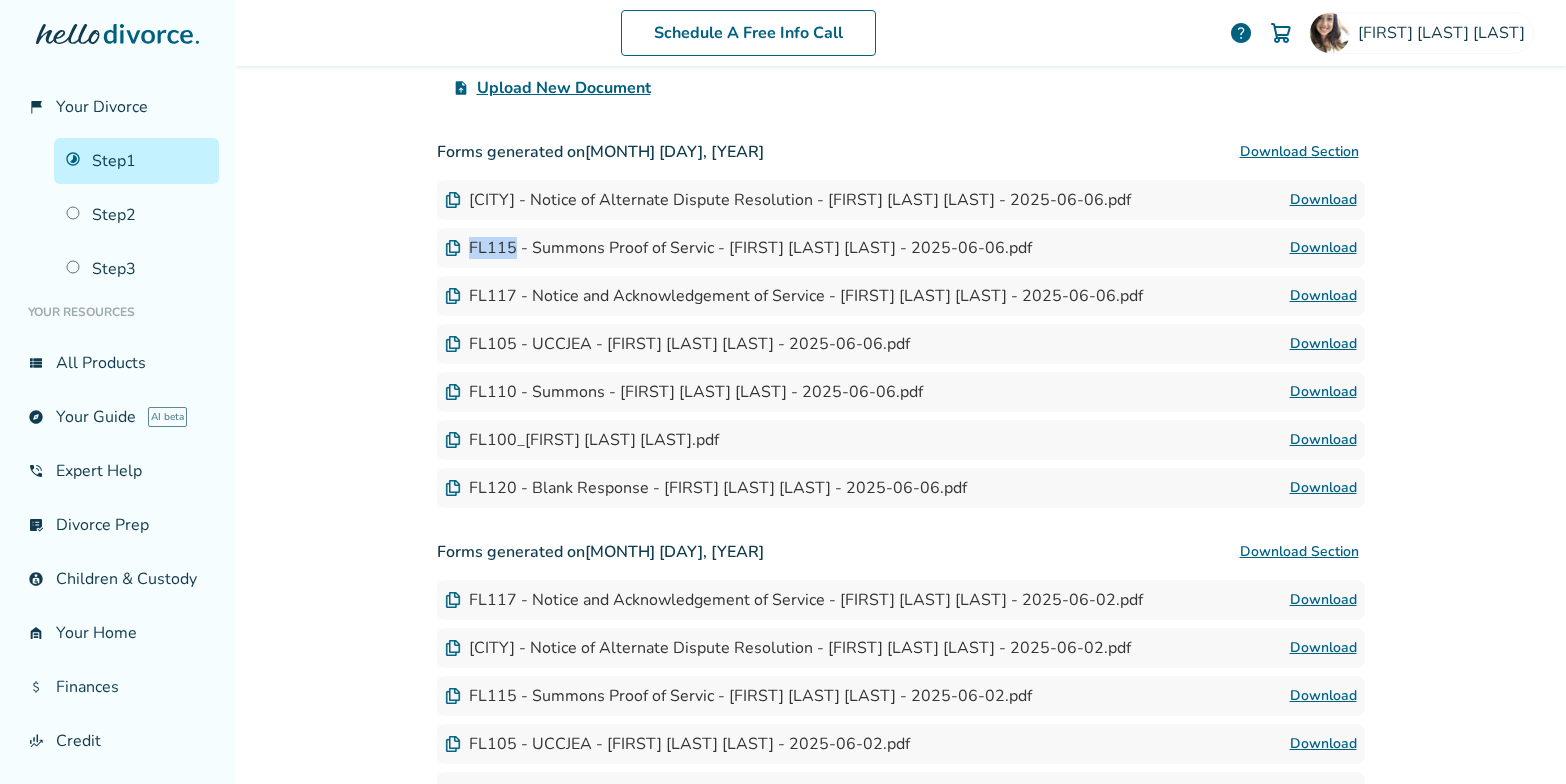 scroll, scrollTop: 507, scrollLeft: 0, axis: vertical 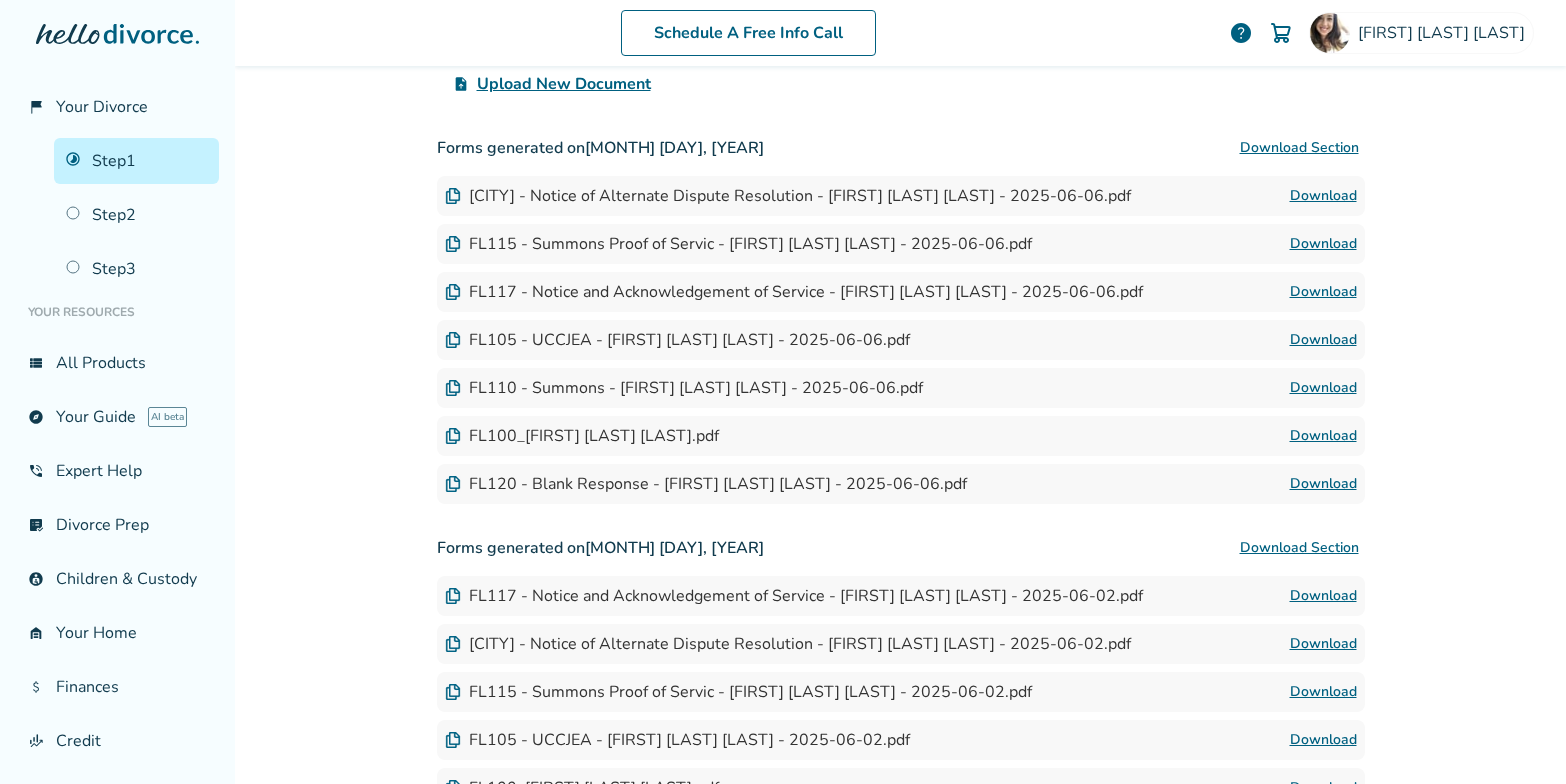 click on "FL100_Jenna Rose Nicoletti Williams.pdf Download" at bounding box center [901, 436] 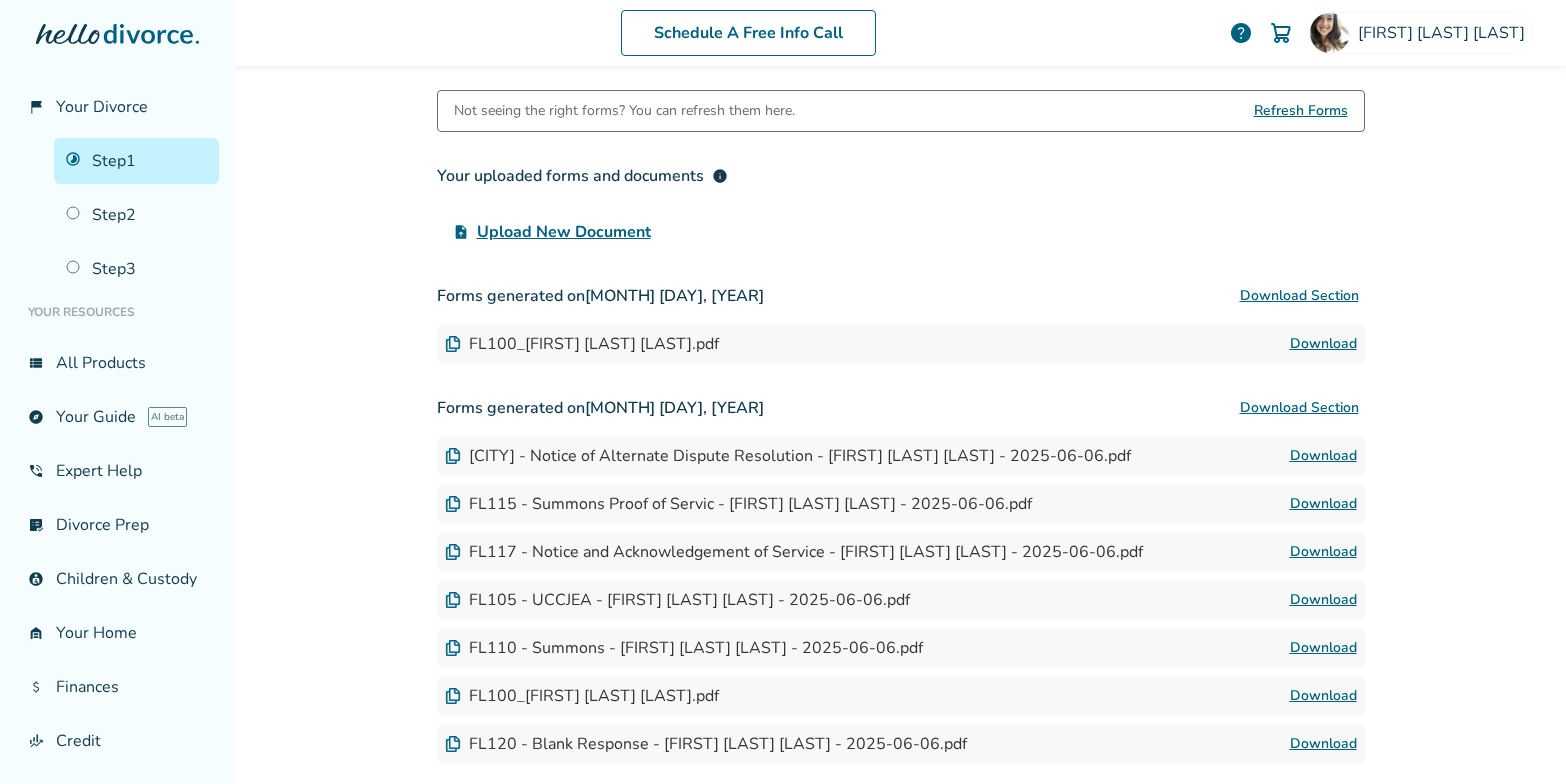 scroll, scrollTop: 364, scrollLeft: 0, axis: vertical 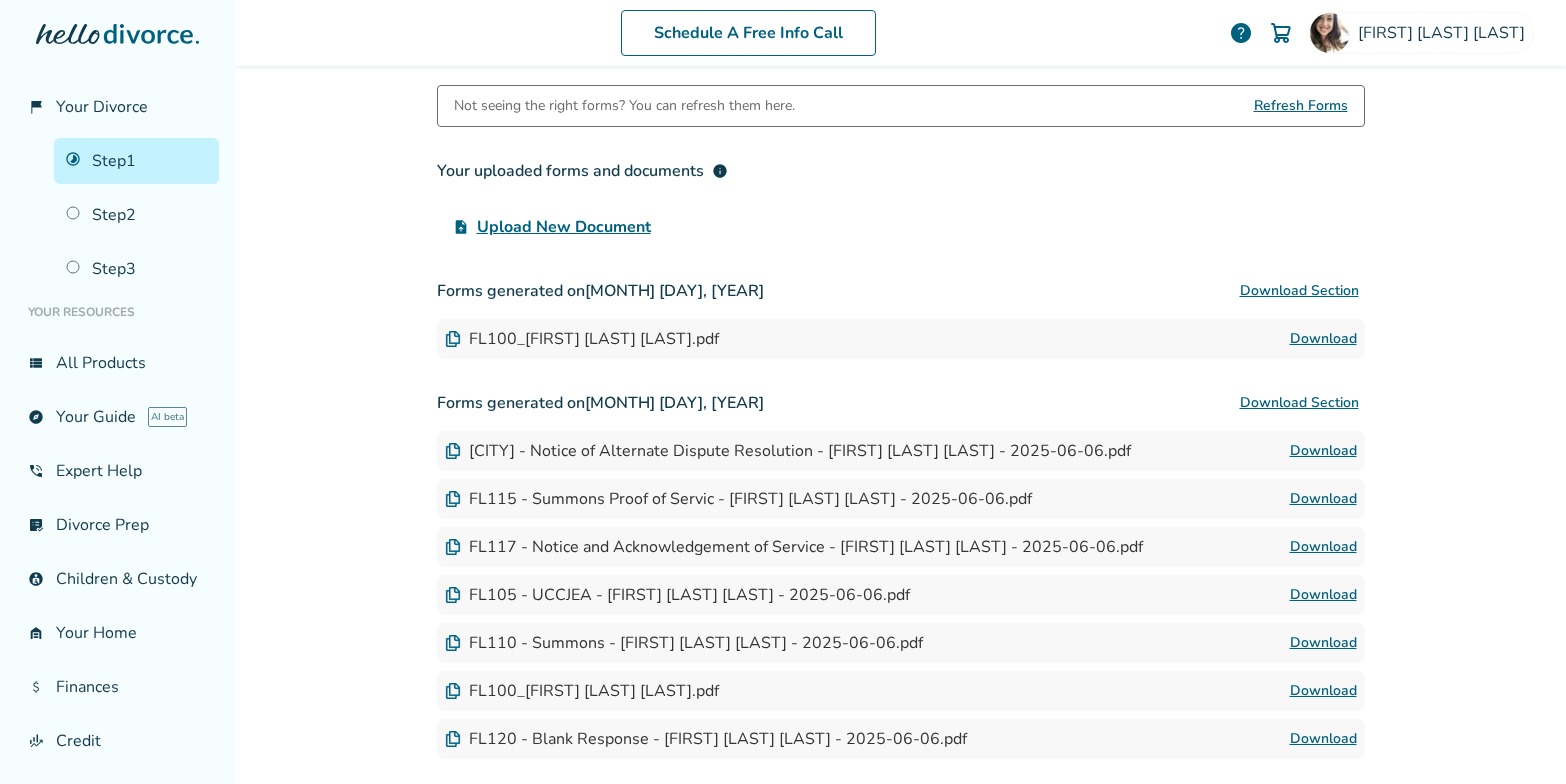 click on "FL100_[FIRST] [LAST].pdf" at bounding box center (582, 339) 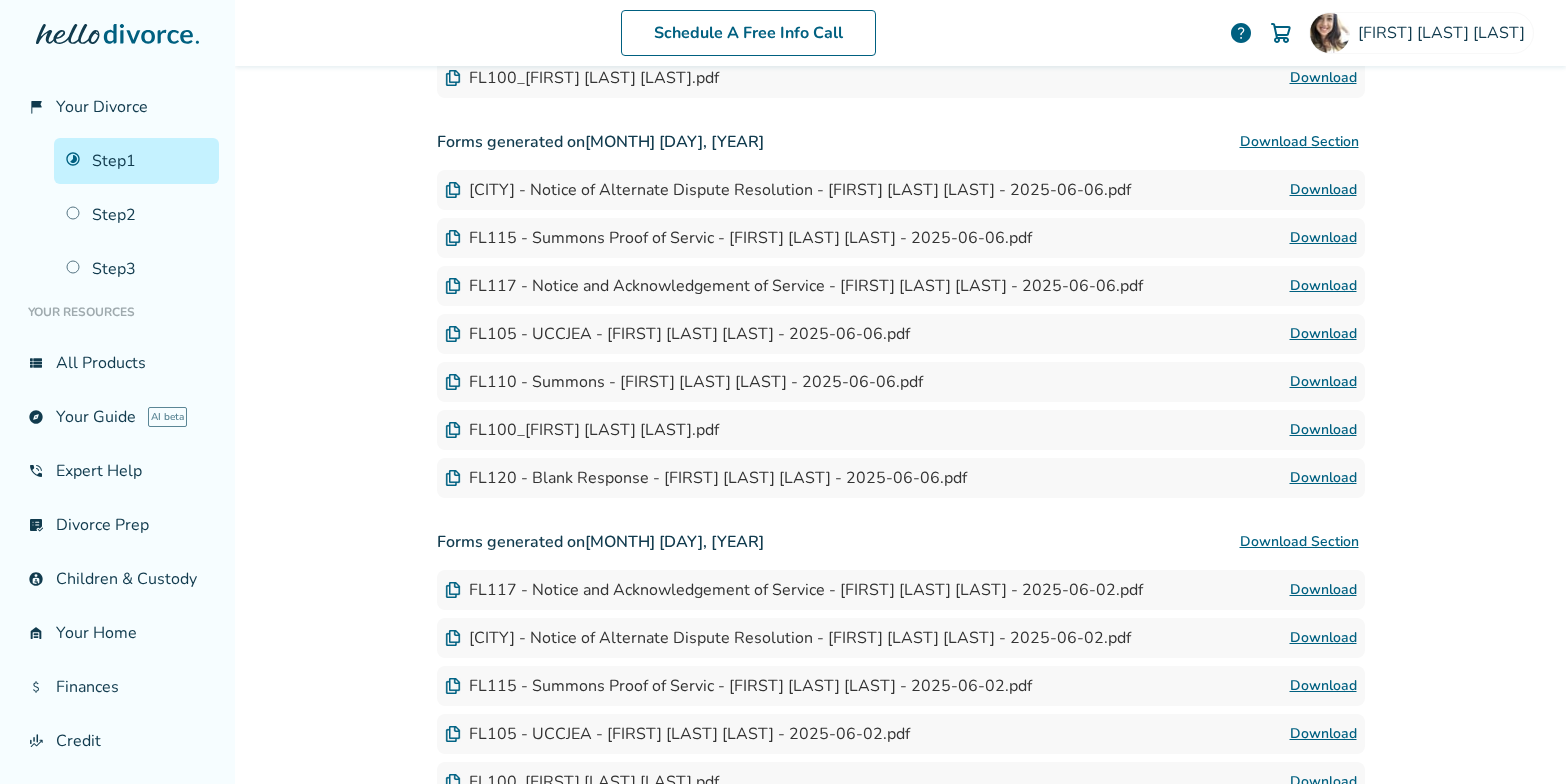 scroll, scrollTop: 647, scrollLeft: 0, axis: vertical 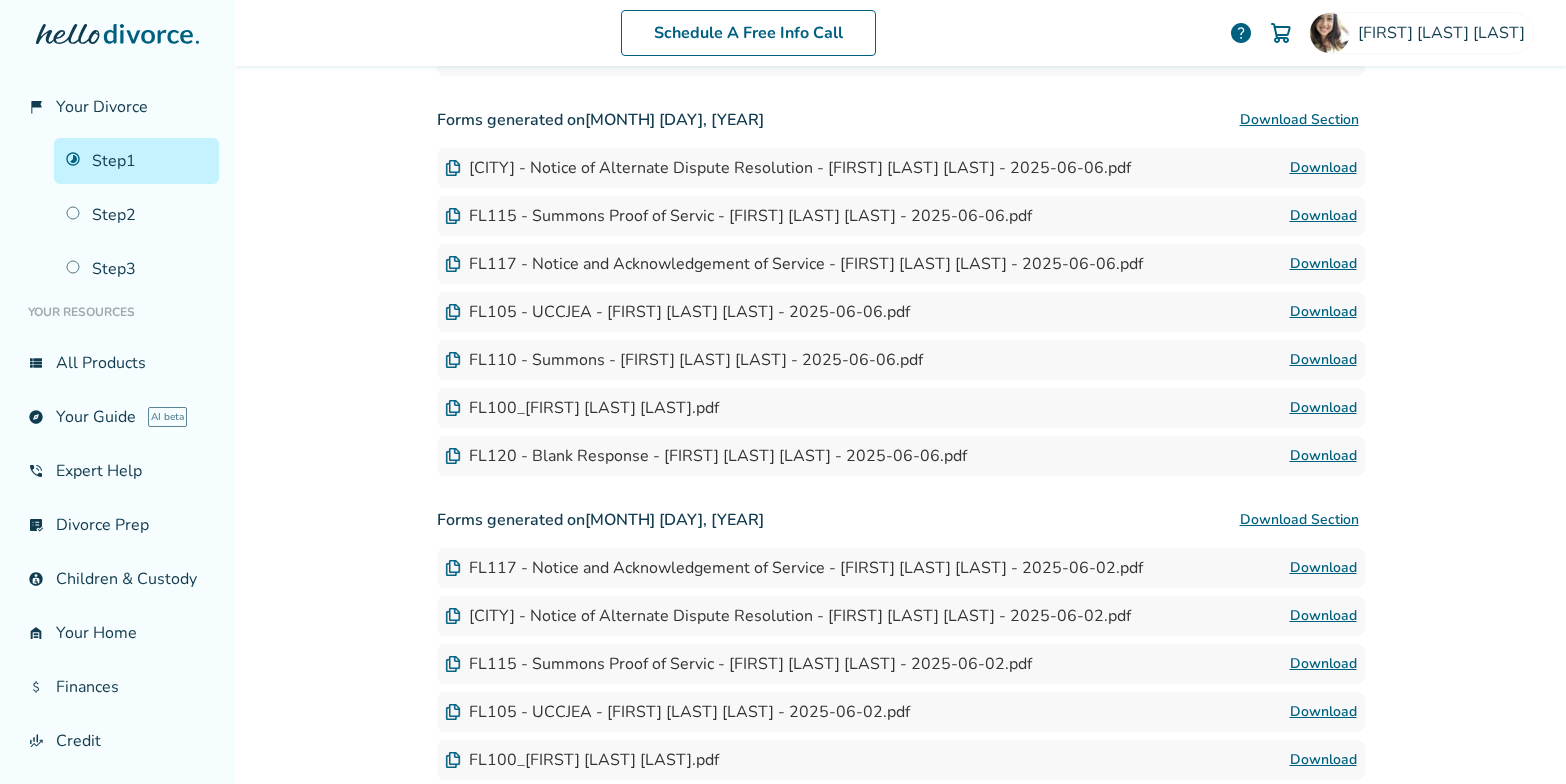 click on "FL100_[FIRST] [LAST].pdf" at bounding box center [582, 408] 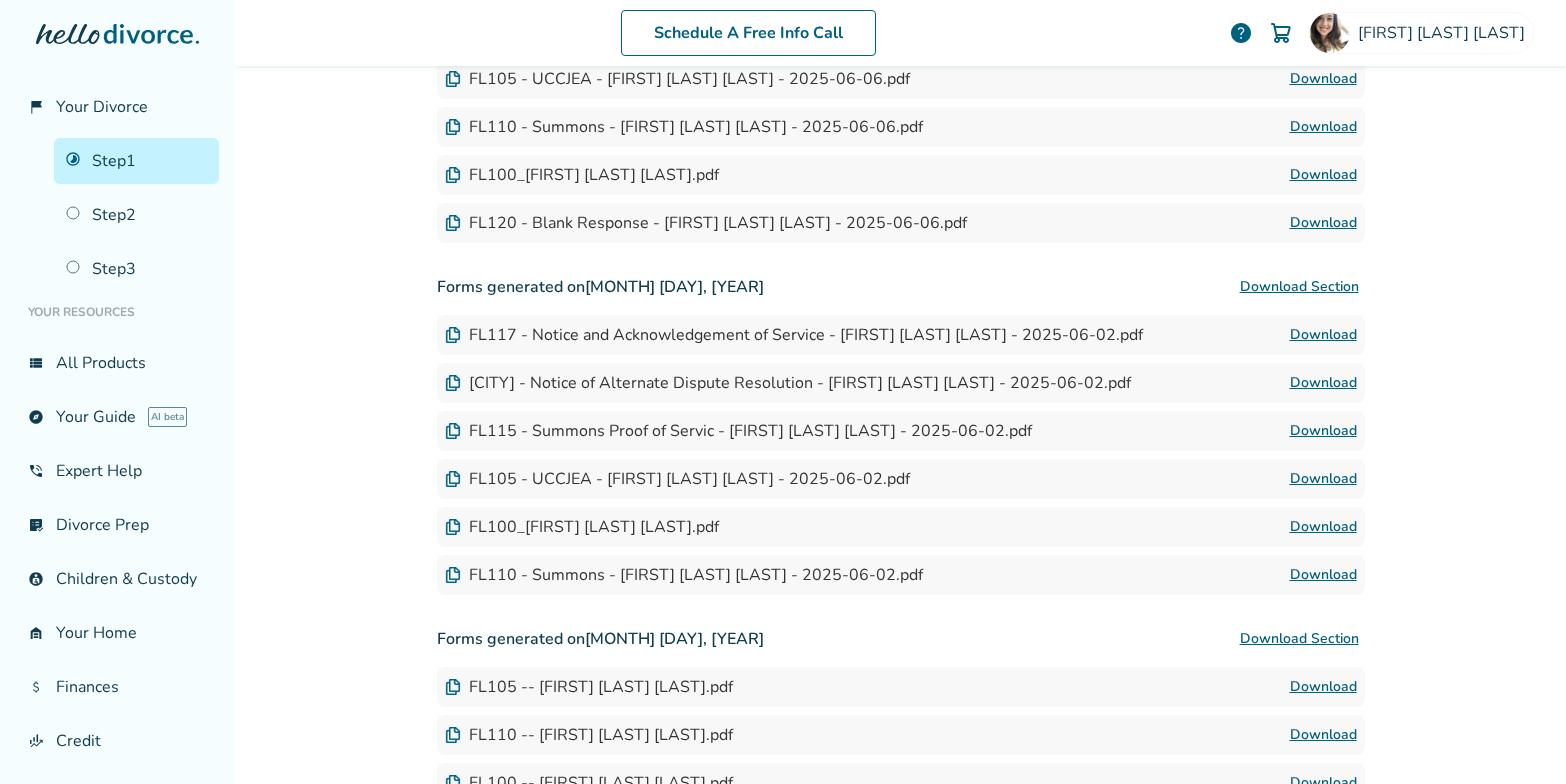 scroll, scrollTop: 879, scrollLeft: 0, axis: vertical 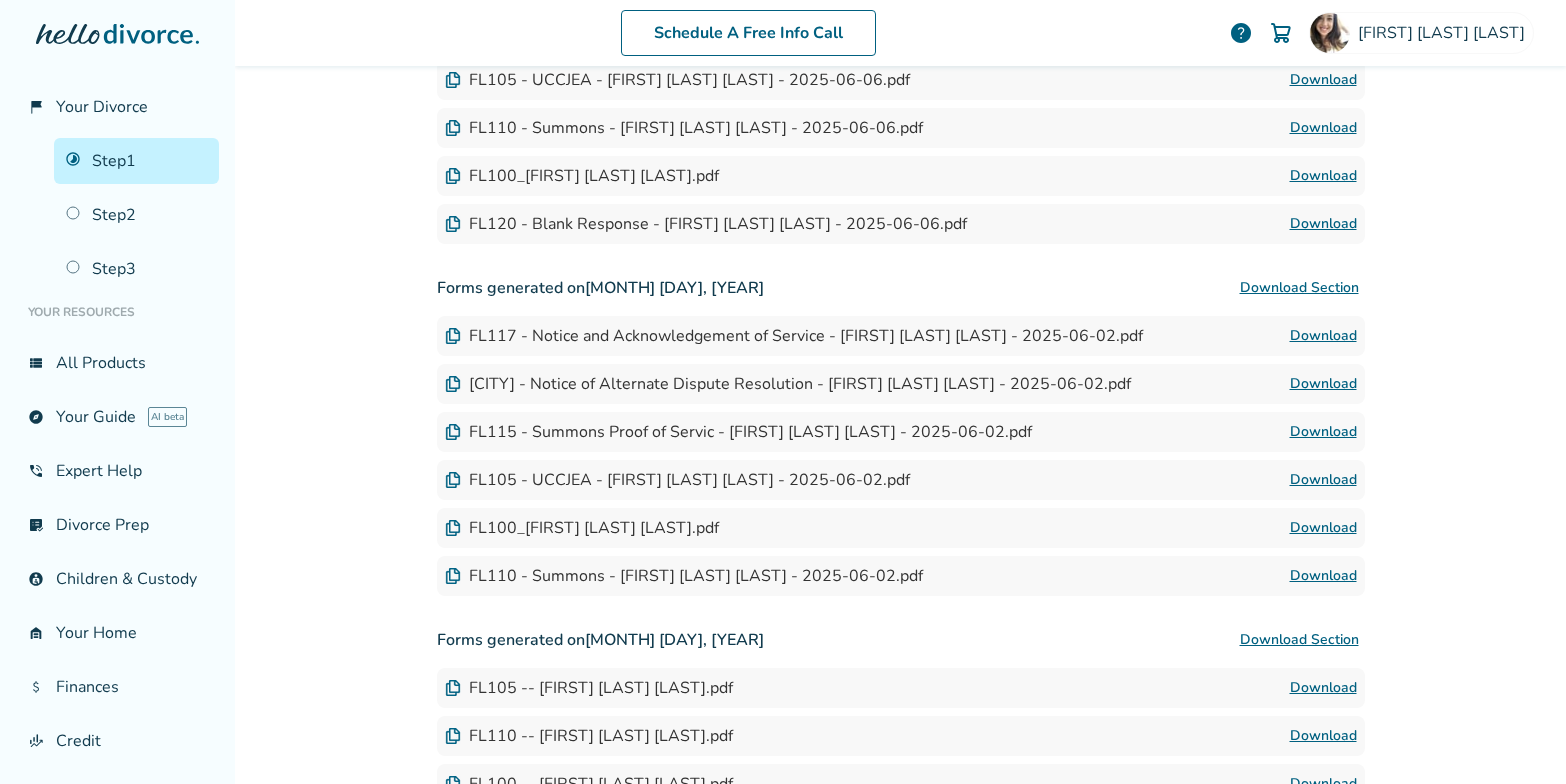 click on "Download" at bounding box center [1323, 432] 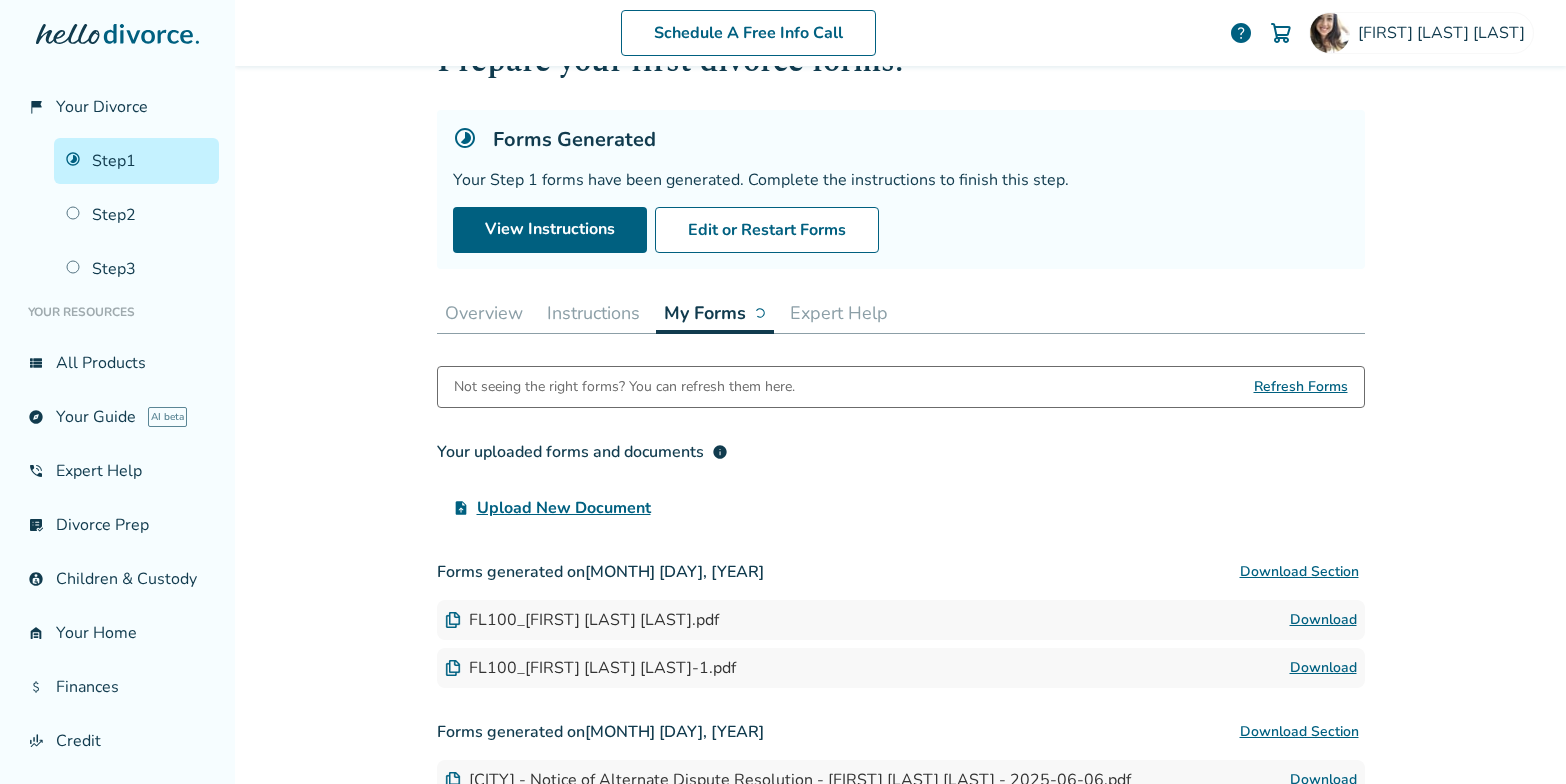 scroll, scrollTop: 90, scrollLeft: 0, axis: vertical 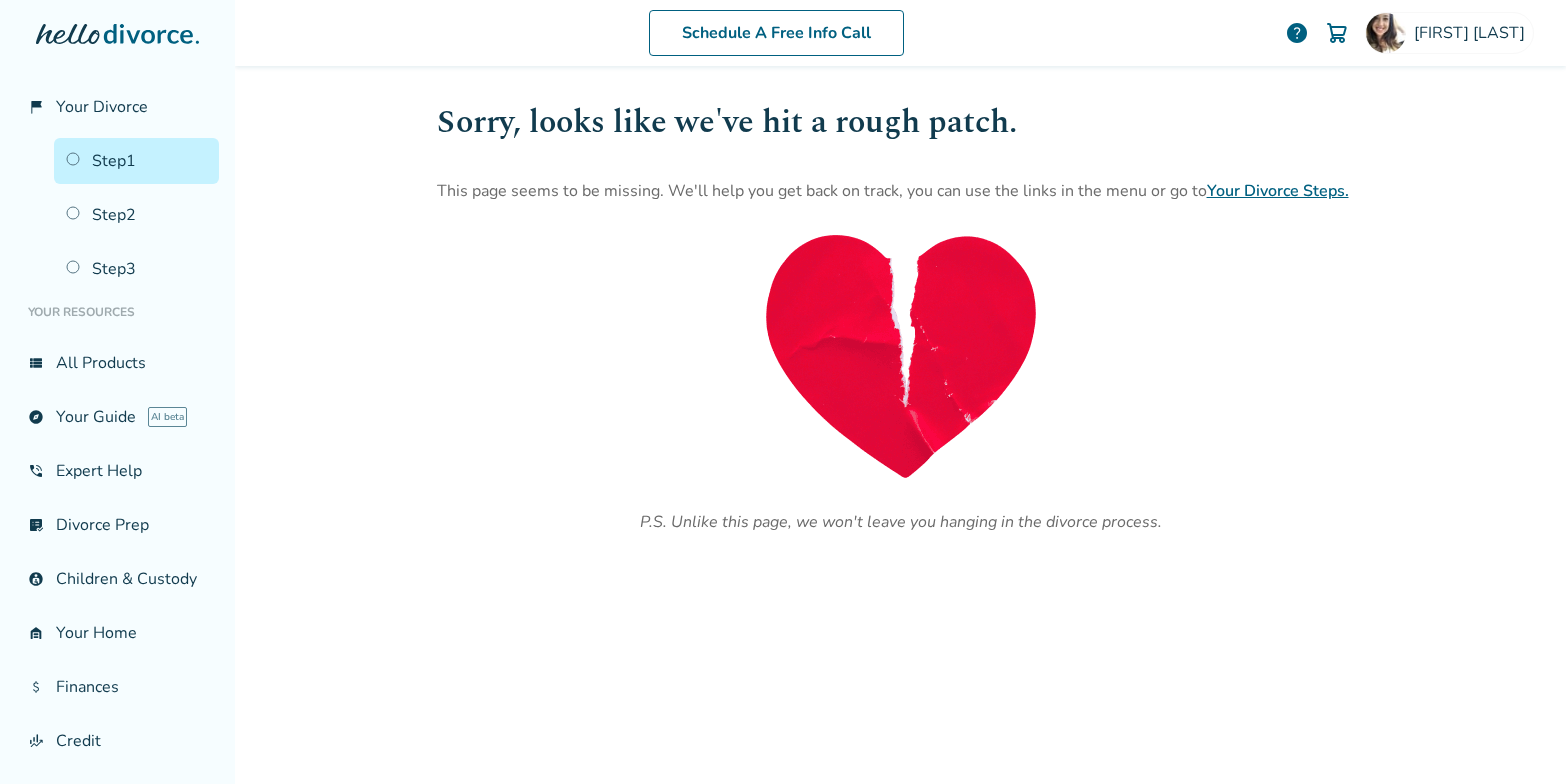 click on "Step  1" at bounding box center [136, 161] 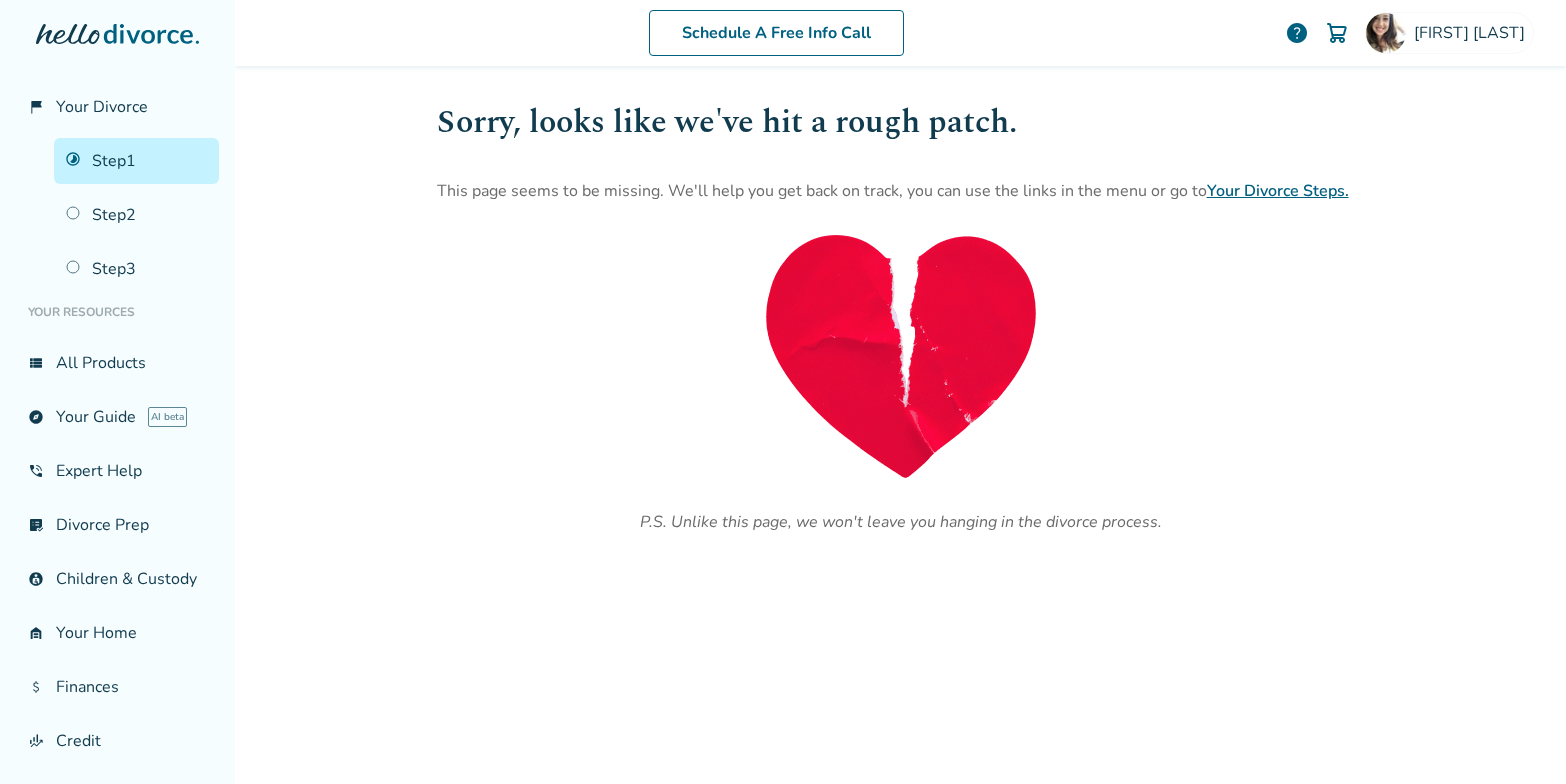 click on "Step  1" at bounding box center [136, 161] 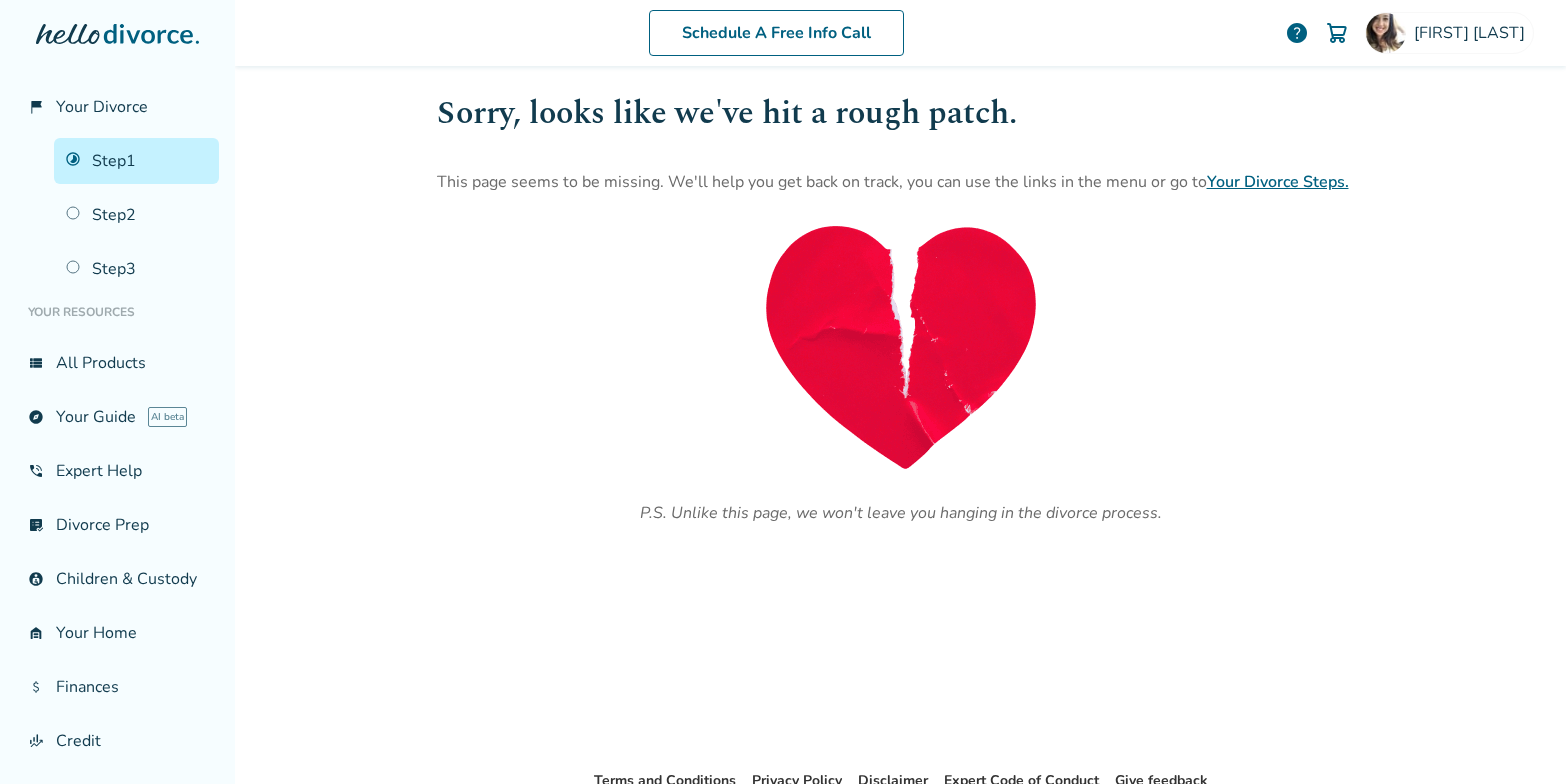 scroll, scrollTop: 17, scrollLeft: 0, axis: vertical 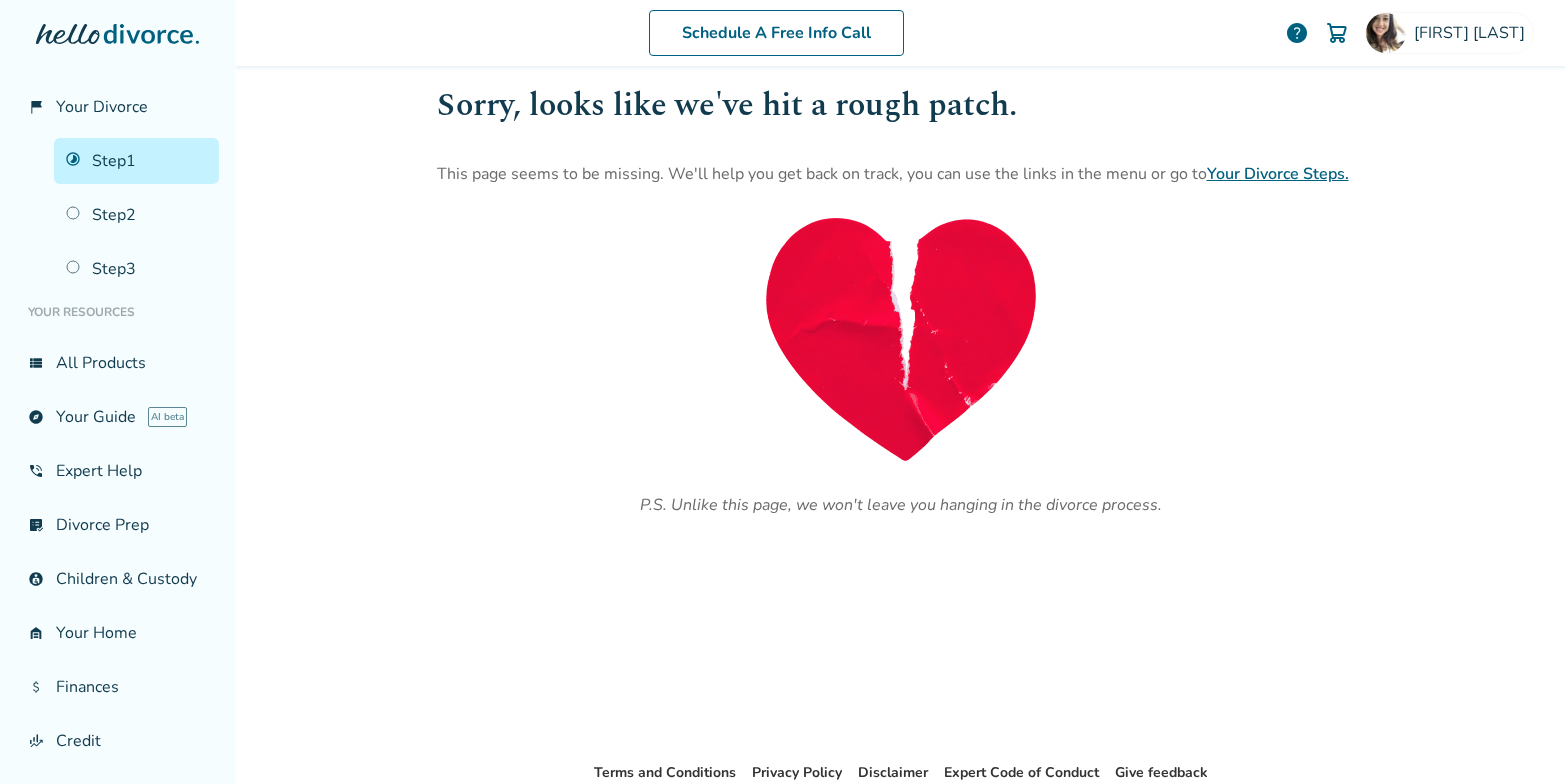 click on "Step  1" at bounding box center [136, 161] 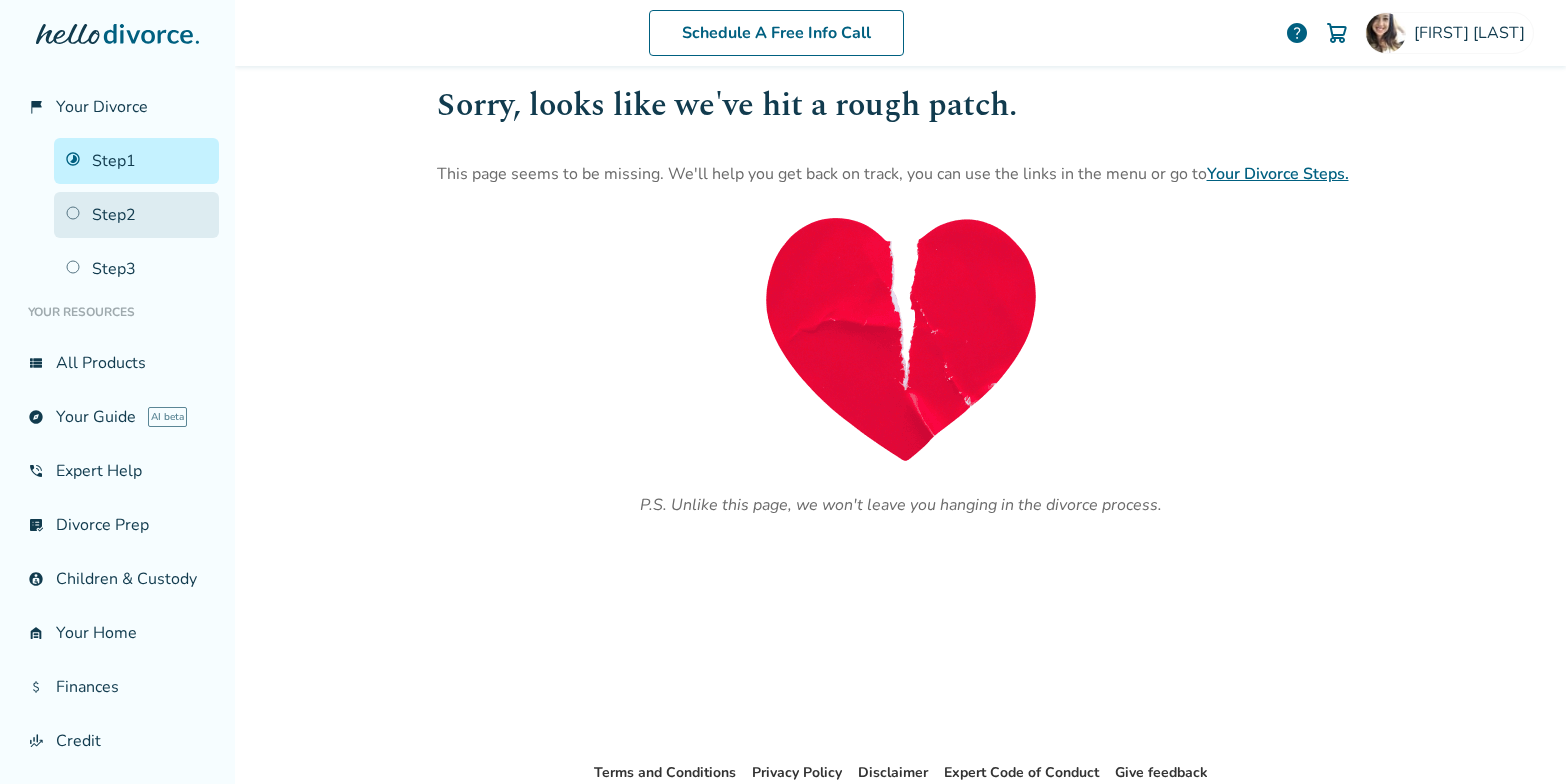click on "Step  2" at bounding box center (136, 215) 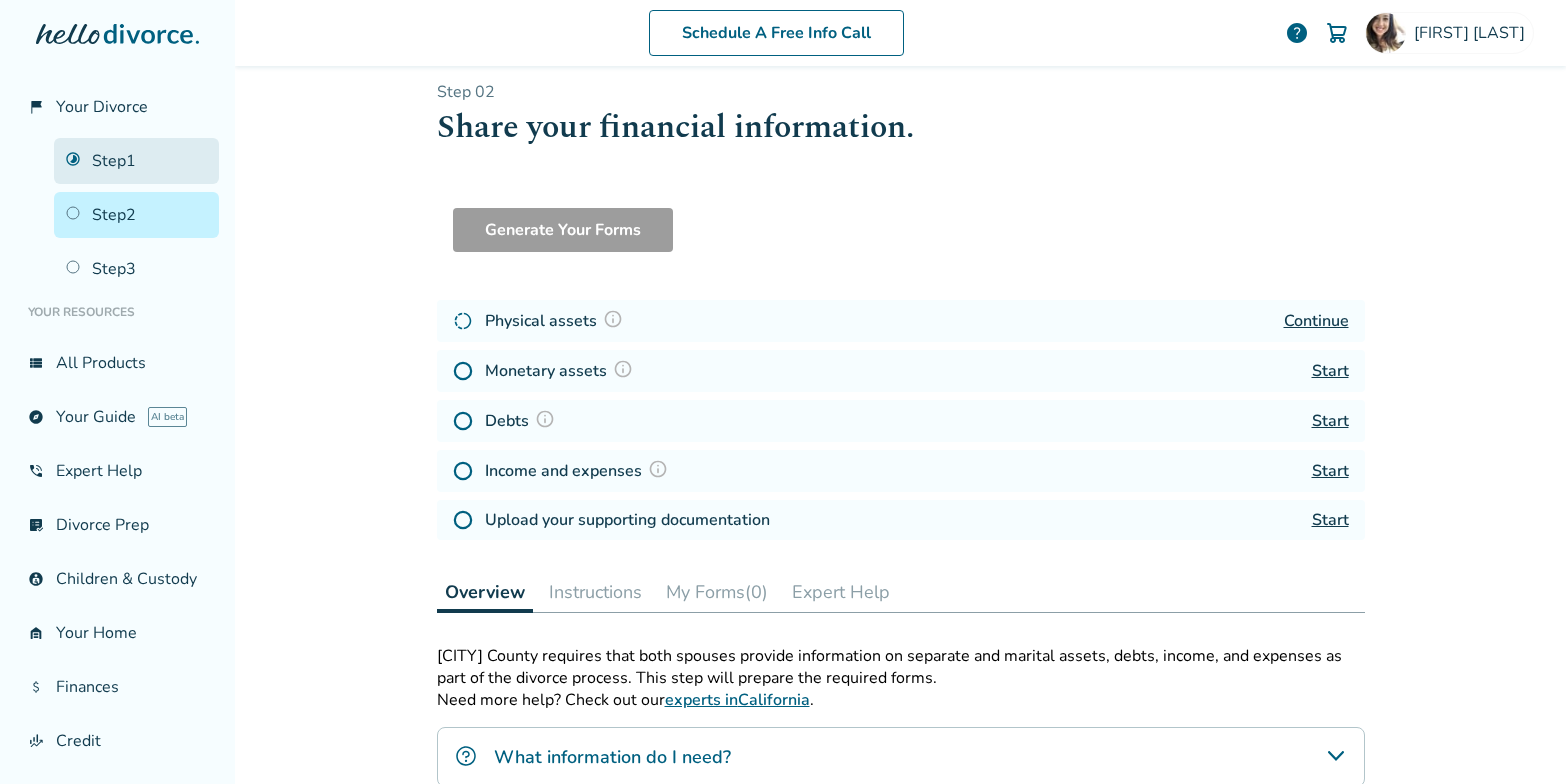 click on "Step  1" at bounding box center (136, 161) 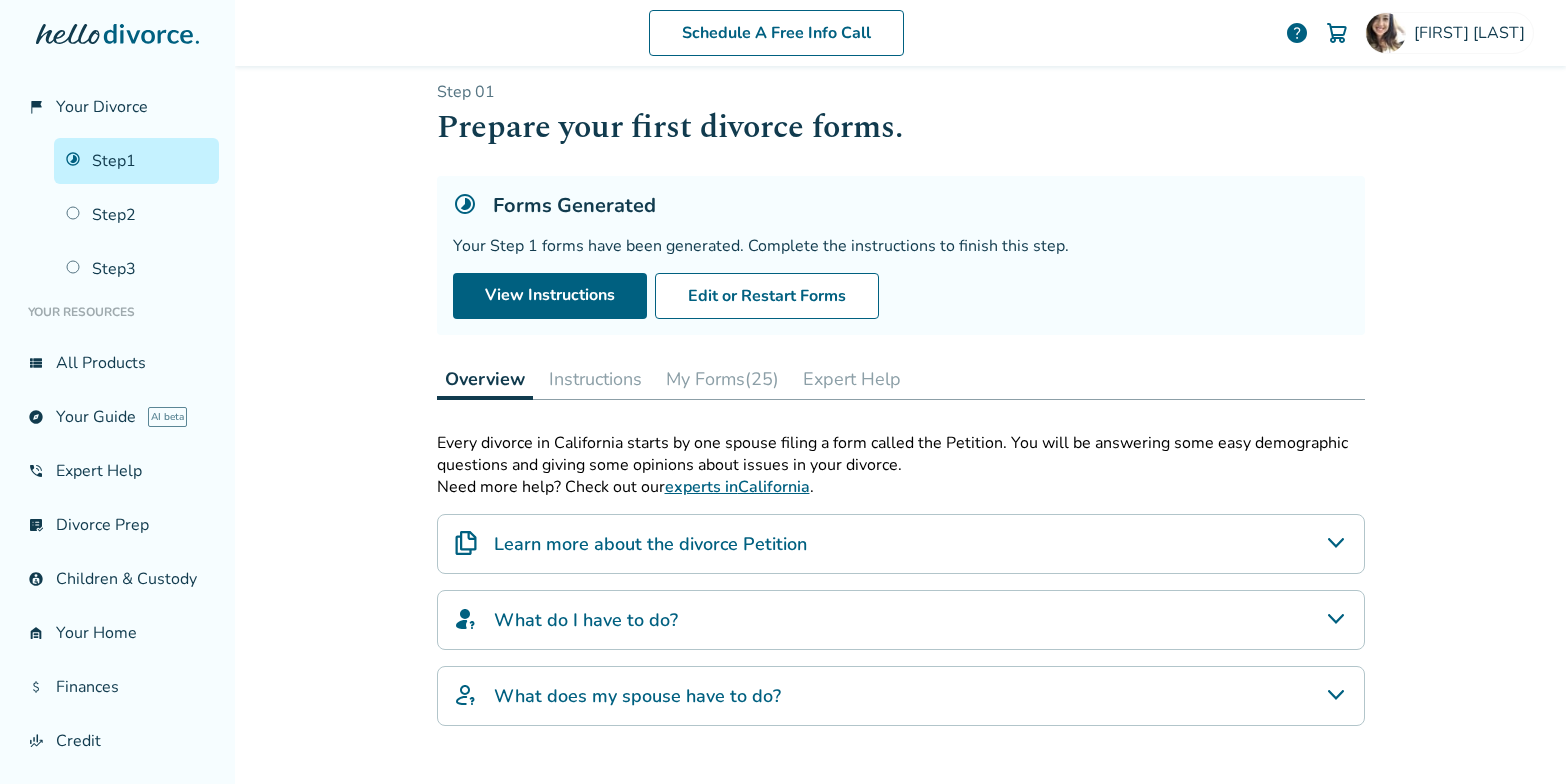 scroll, scrollTop: 47, scrollLeft: 0, axis: vertical 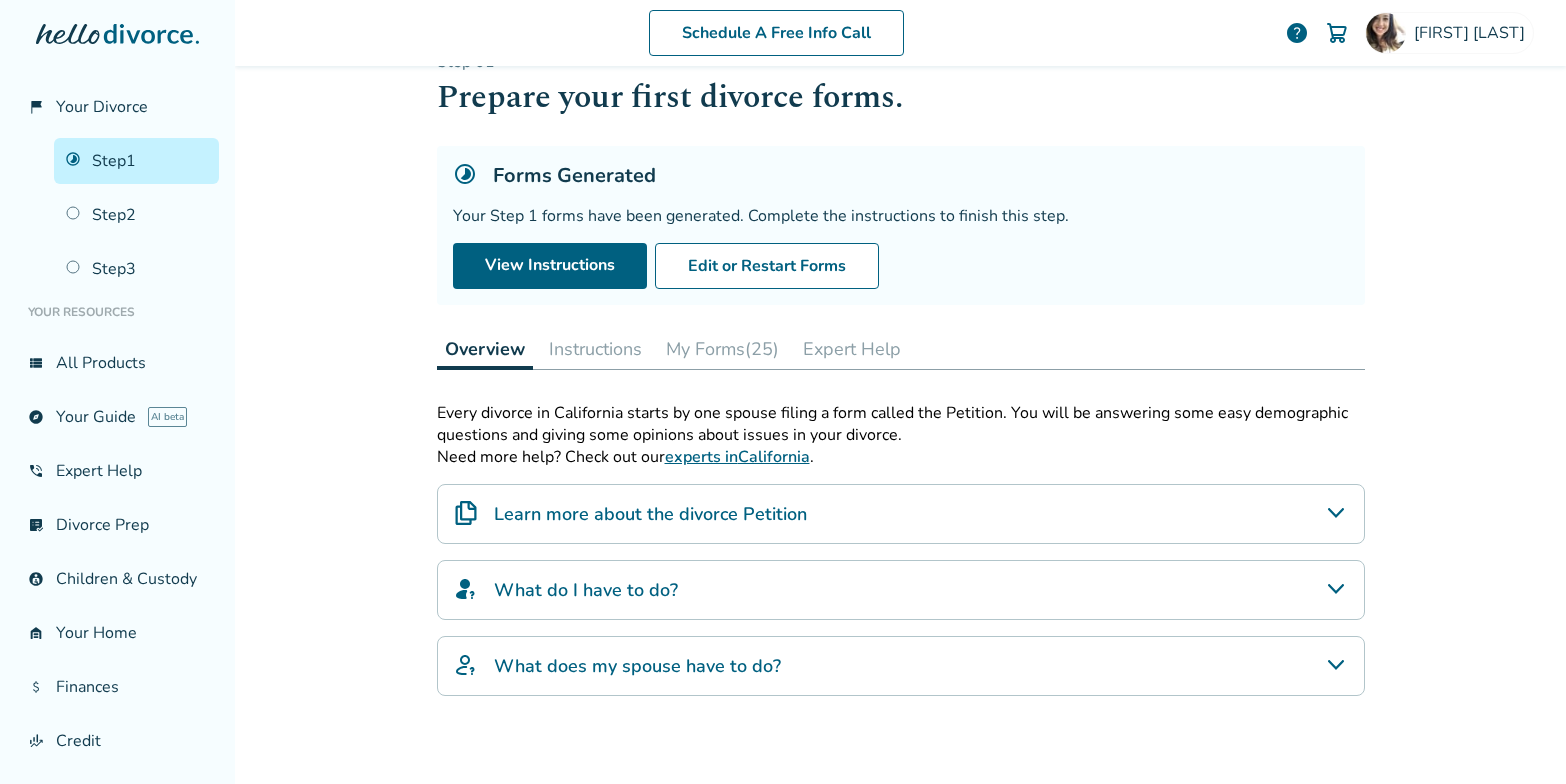 click on "My Forms  (25)" at bounding box center [722, 349] 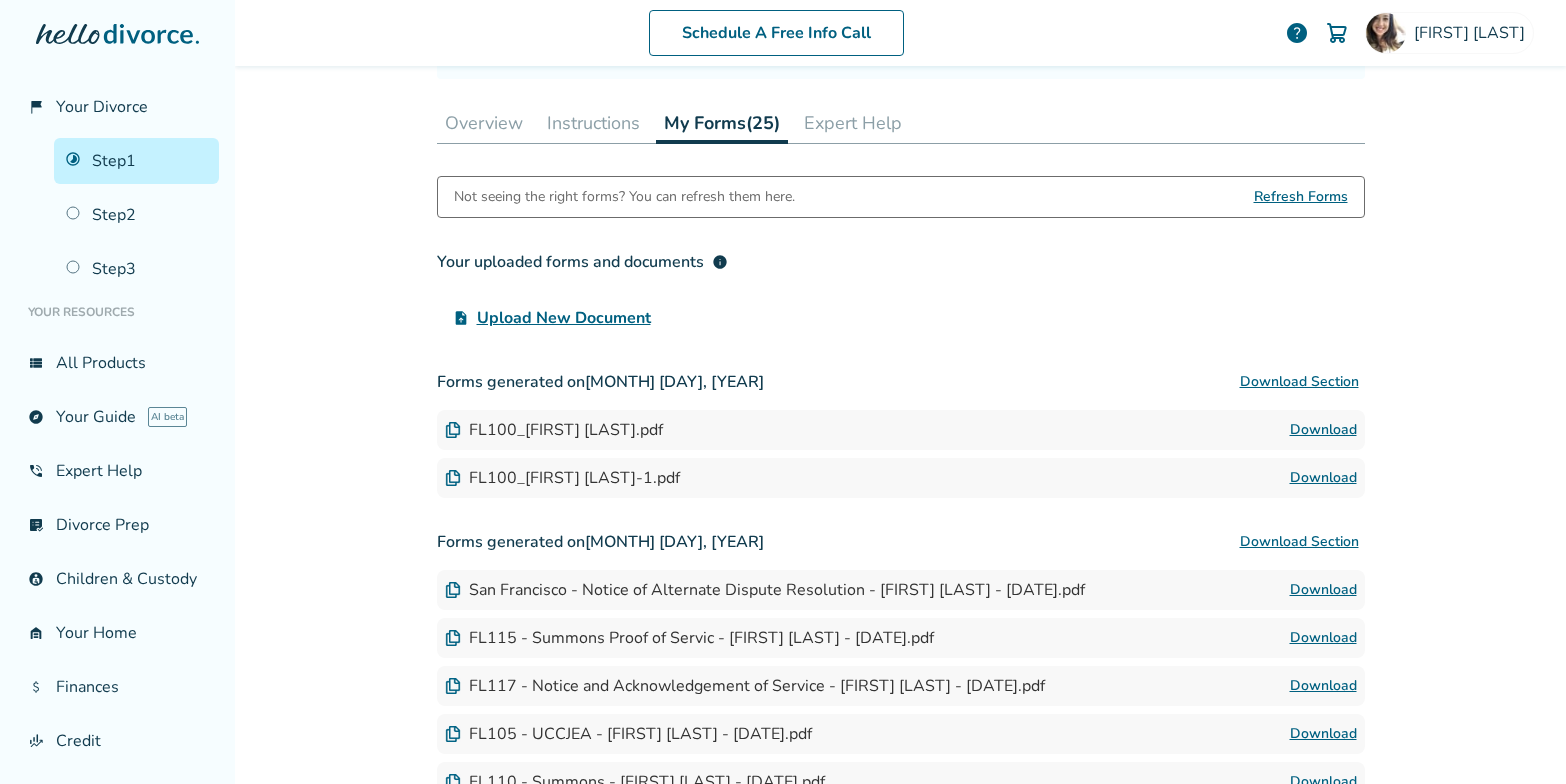 scroll, scrollTop: 336, scrollLeft: 0, axis: vertical 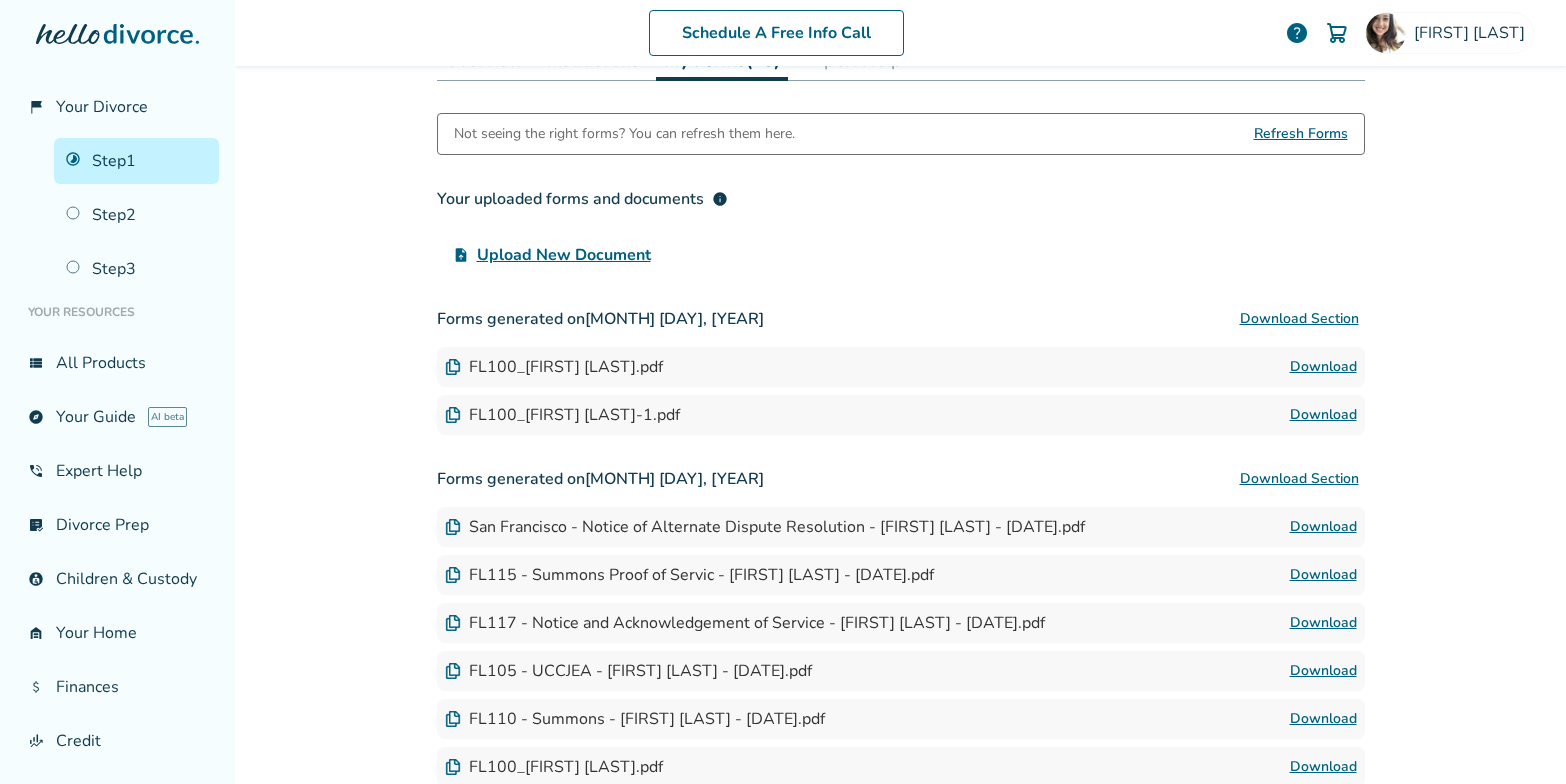click on "Download" at bounding box center (1323, 415) 